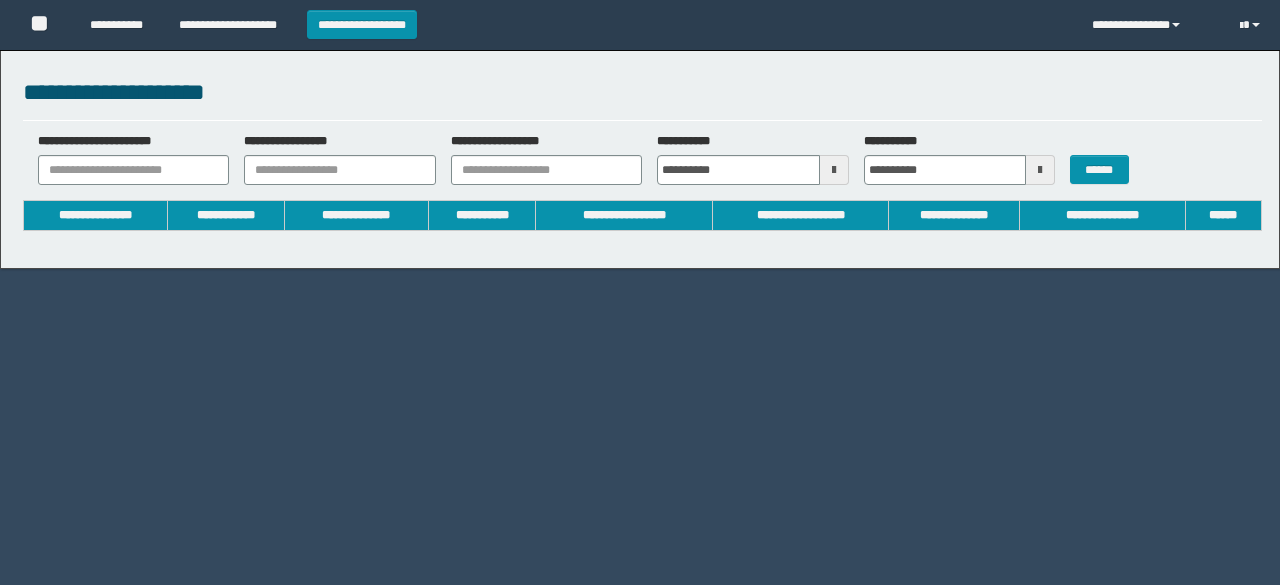 scroll, scrollTop: 0, scrollLeft: 0, axis: both 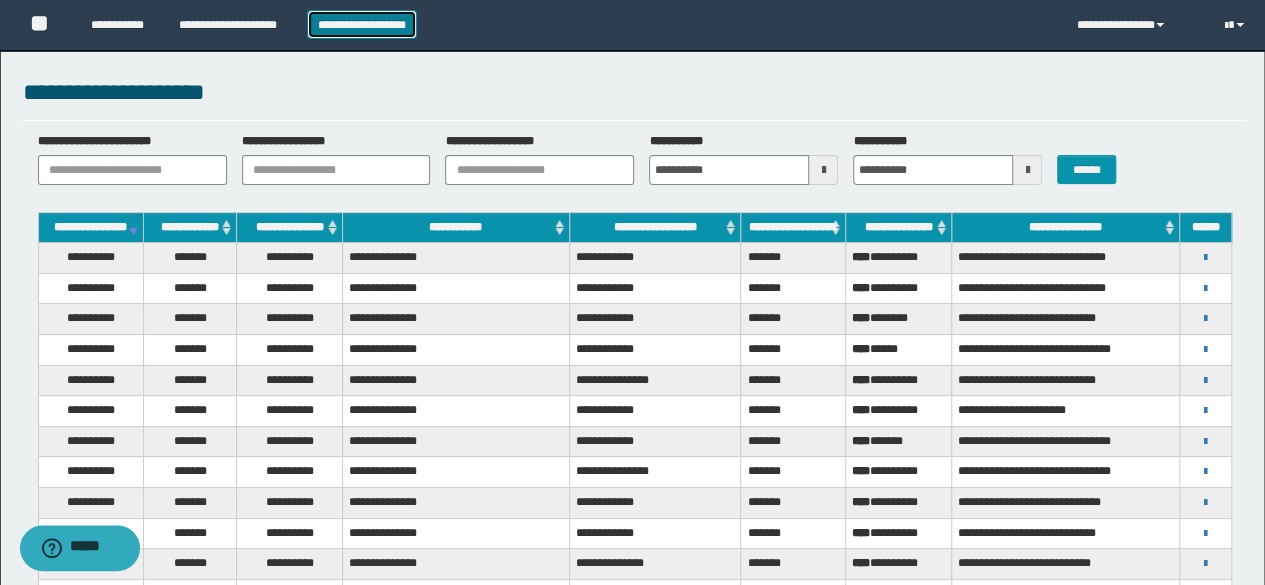 click on "**********" at bounding box center (362, 24) 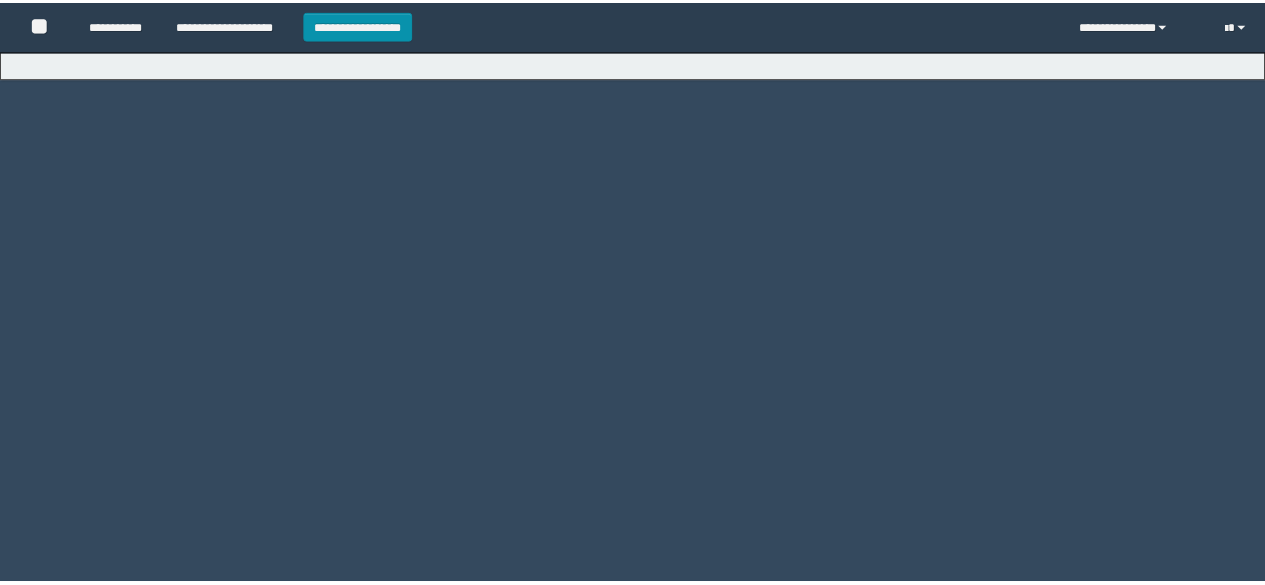 scroll, scrollTop: 0, scrollLeft: 0, axis: both 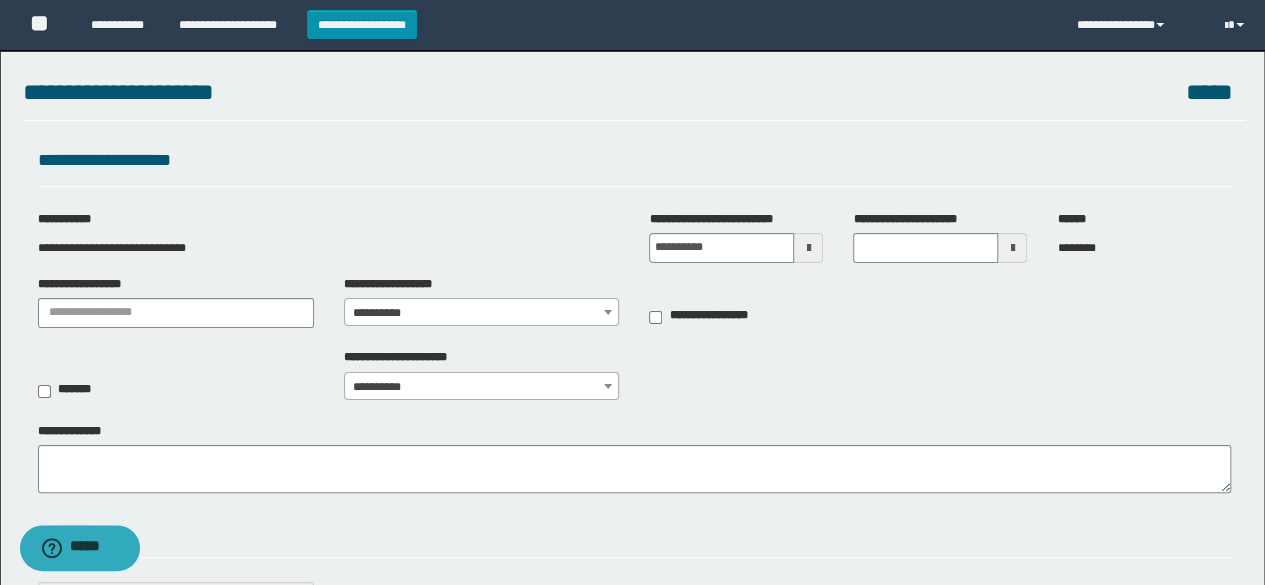 click at bounding box center (808, 248) 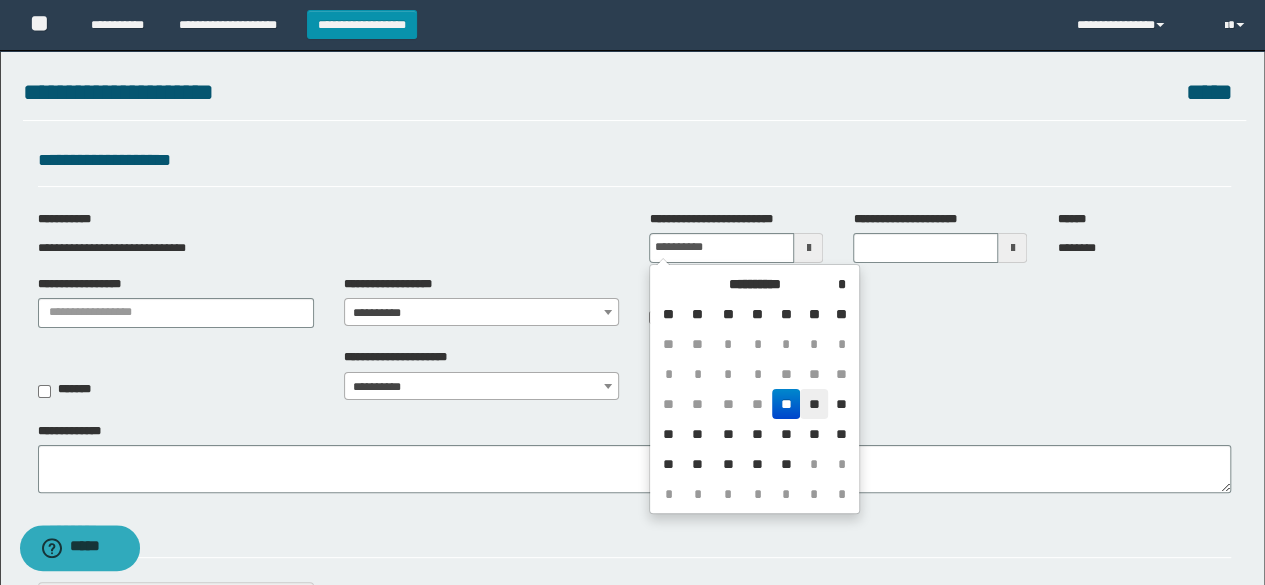 click on "**" at bounding box center [814, 404] 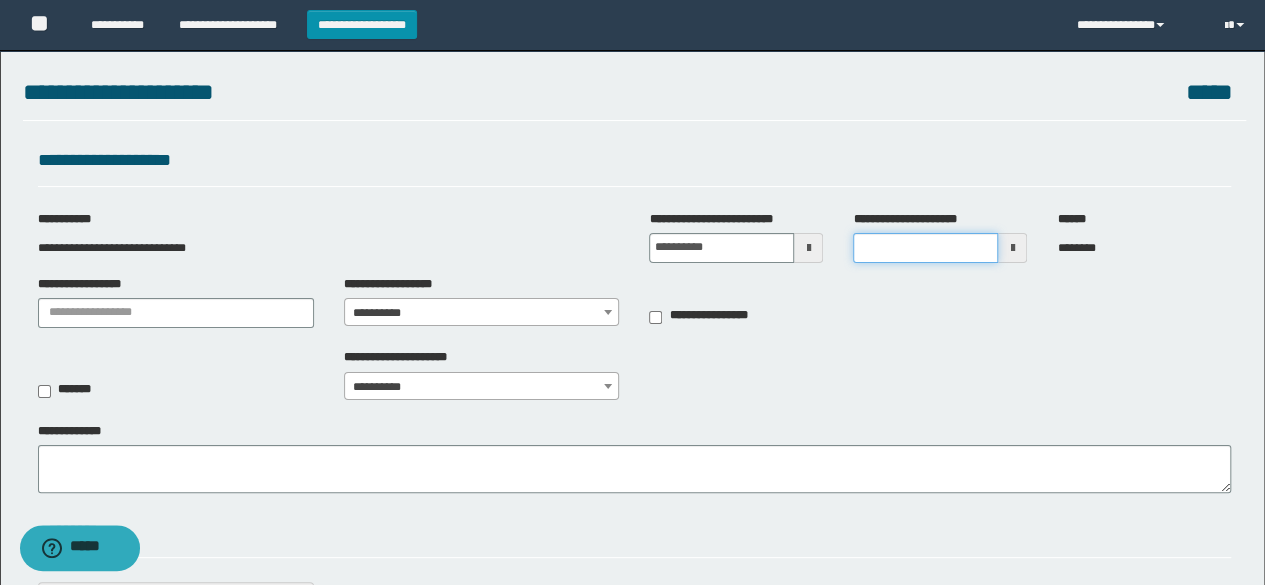 click on "**********" at bounding box center [925, 248] 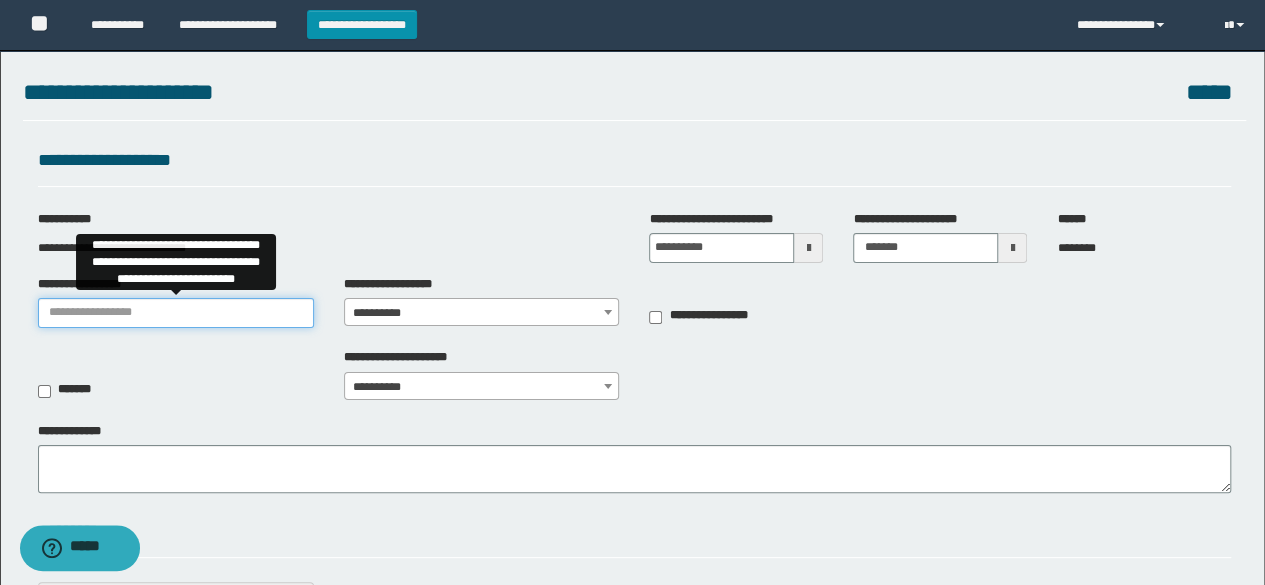 click on "**********" at bounding box center [176, 313] 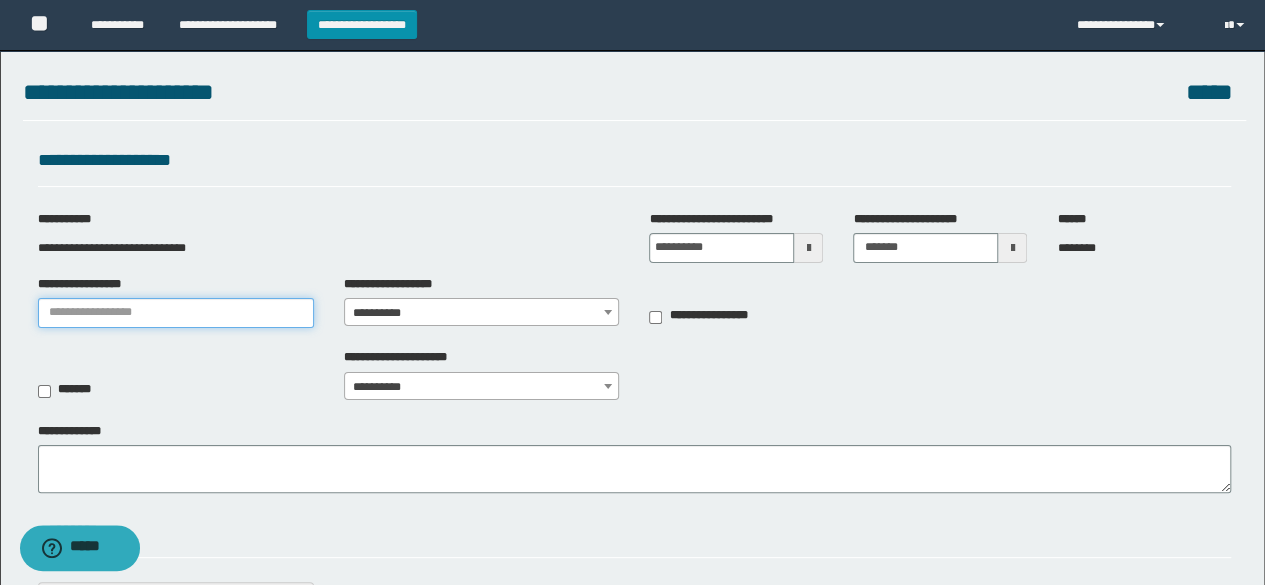 type on "********" 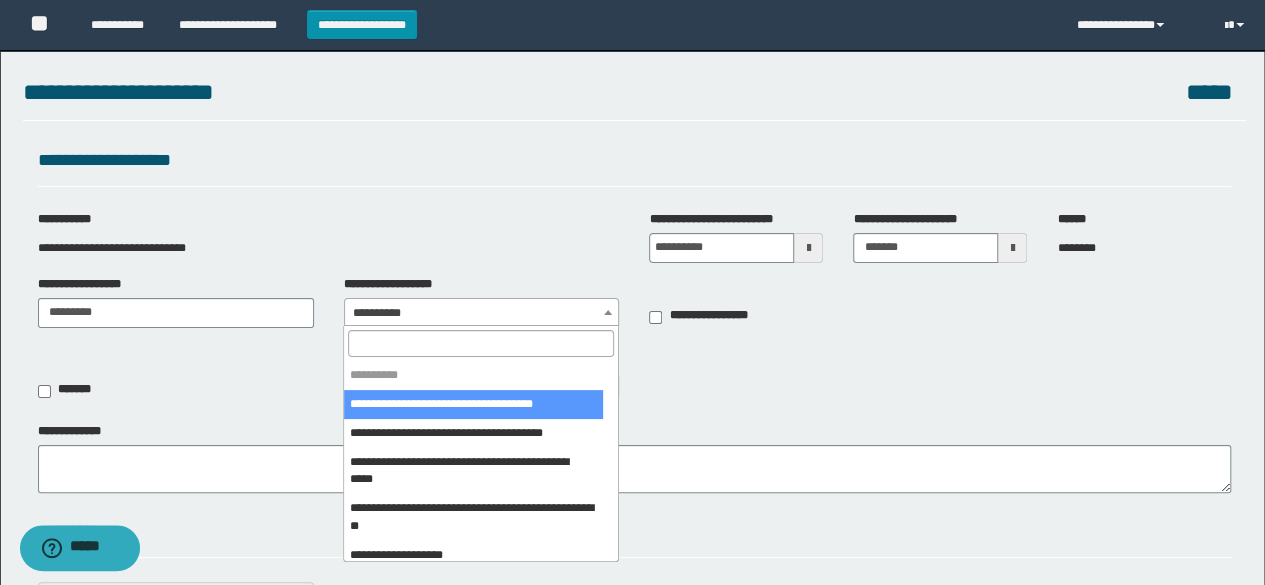 click on "**********" at bounding box center (482, 313) 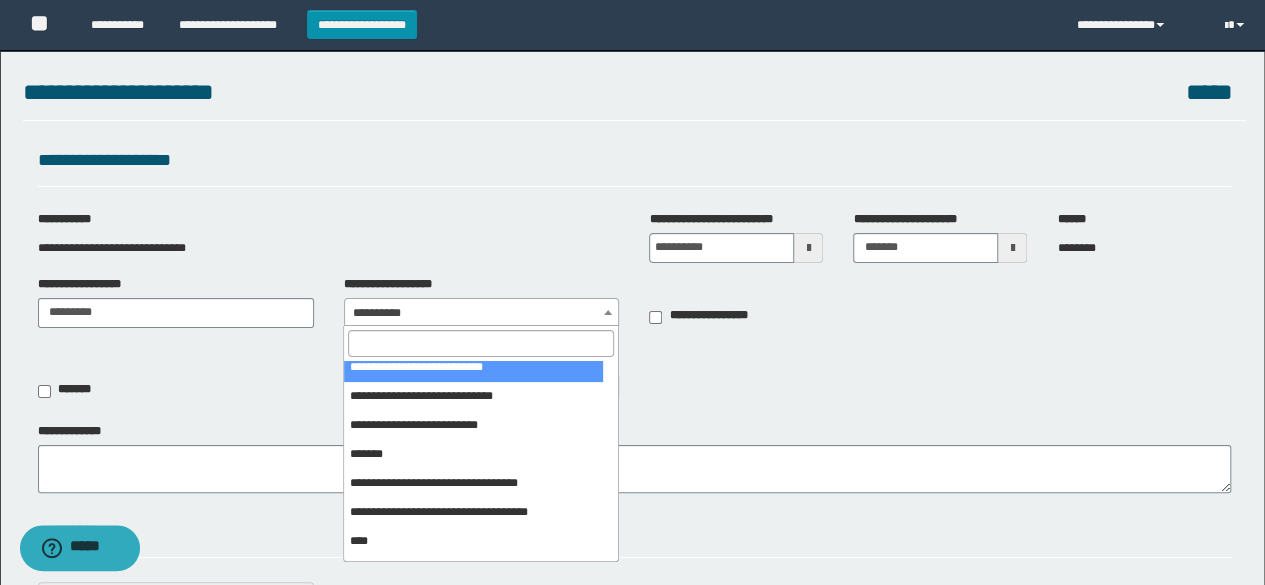 scroll, scrollTop: 369, scrollLeft: 0, axis: vertical 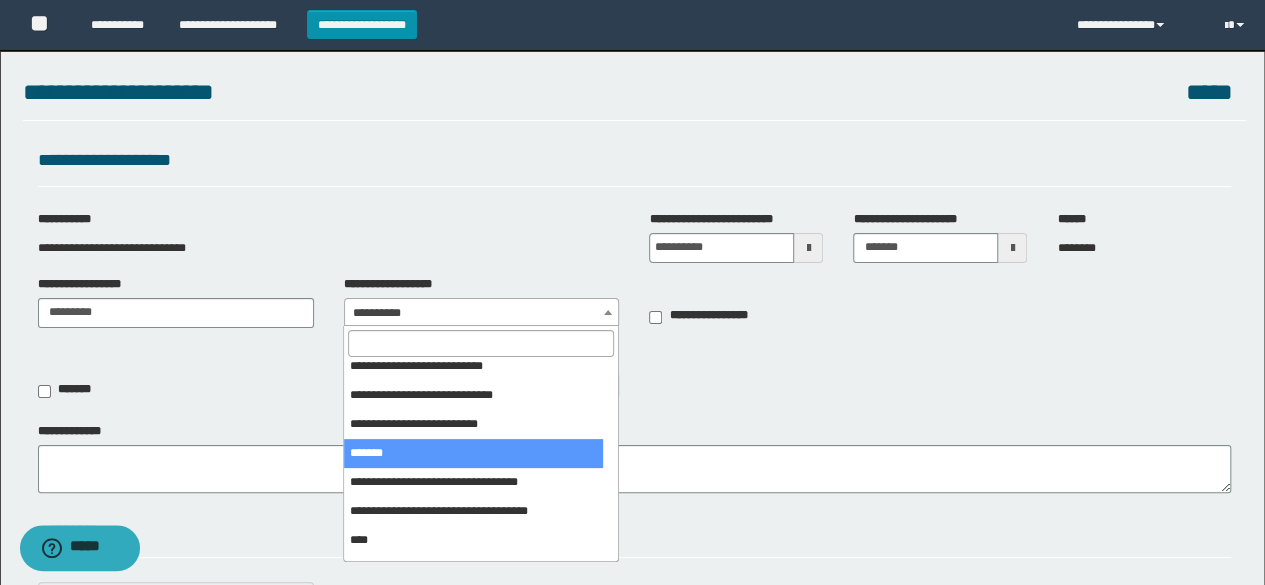 select on "***" 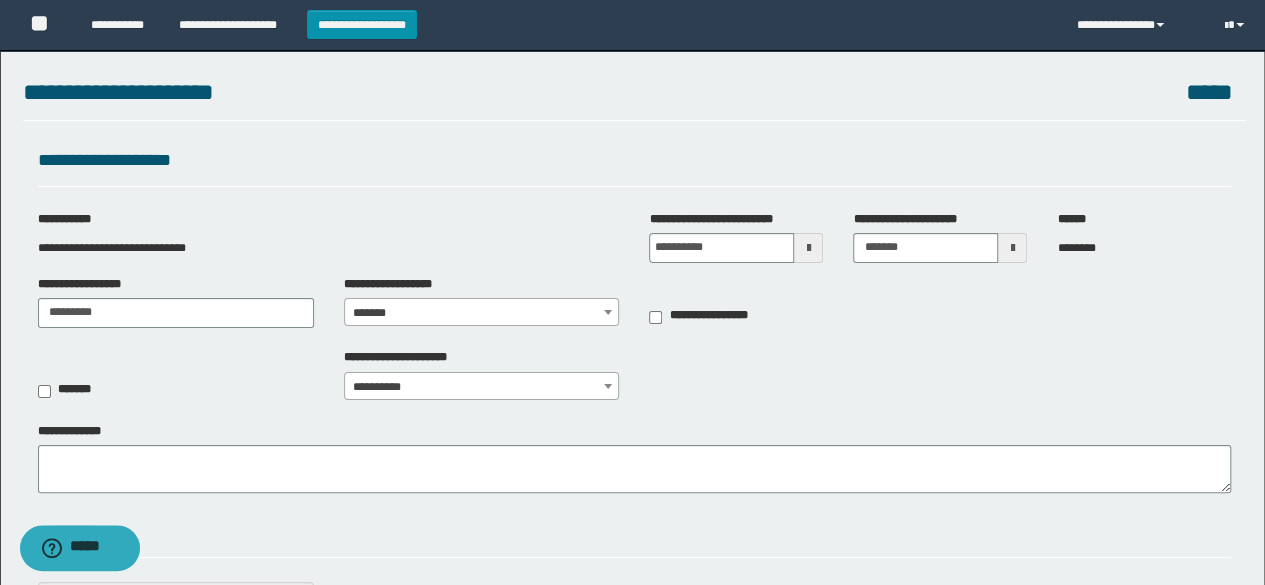scroll, scrollTop: 322, scrollLeft: 0, axis: vertical 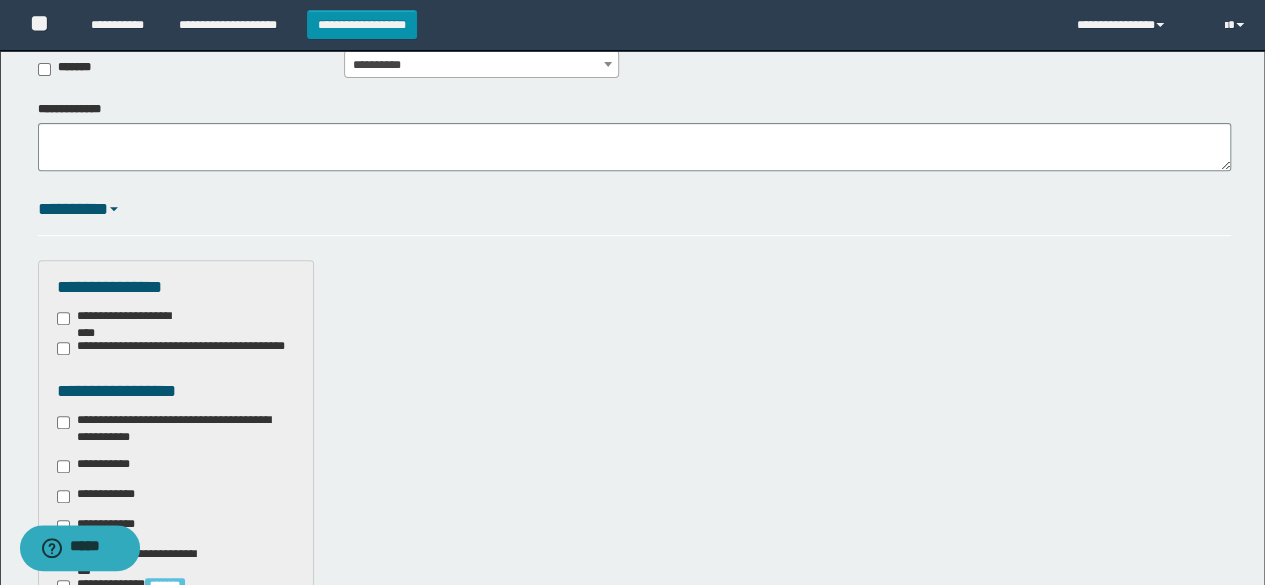 click on "**********" at bounding box center [176, 429] 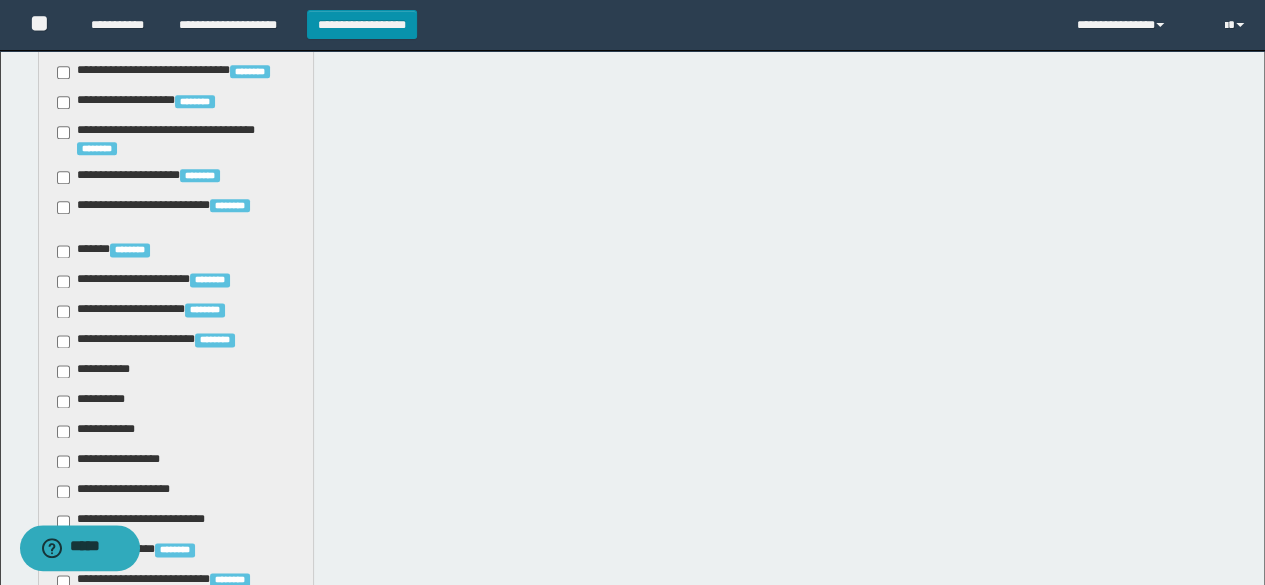 scroll, scrollTop: 1181, scrollLeft: 0, axis: vertical 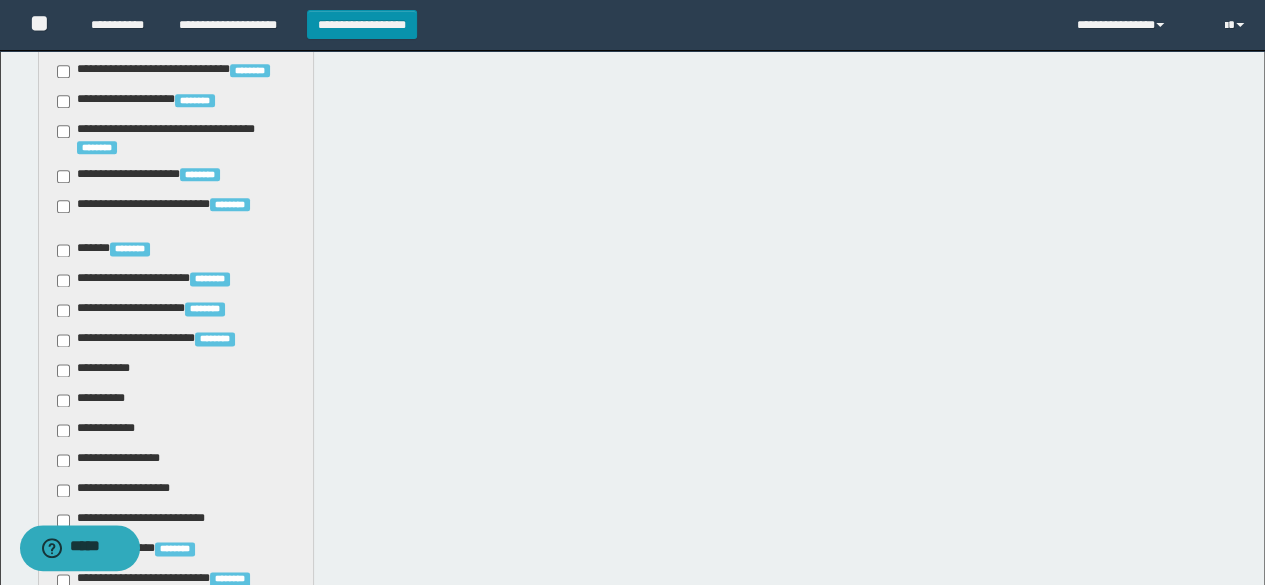 click on "**********" at bounding box center [97, 400] 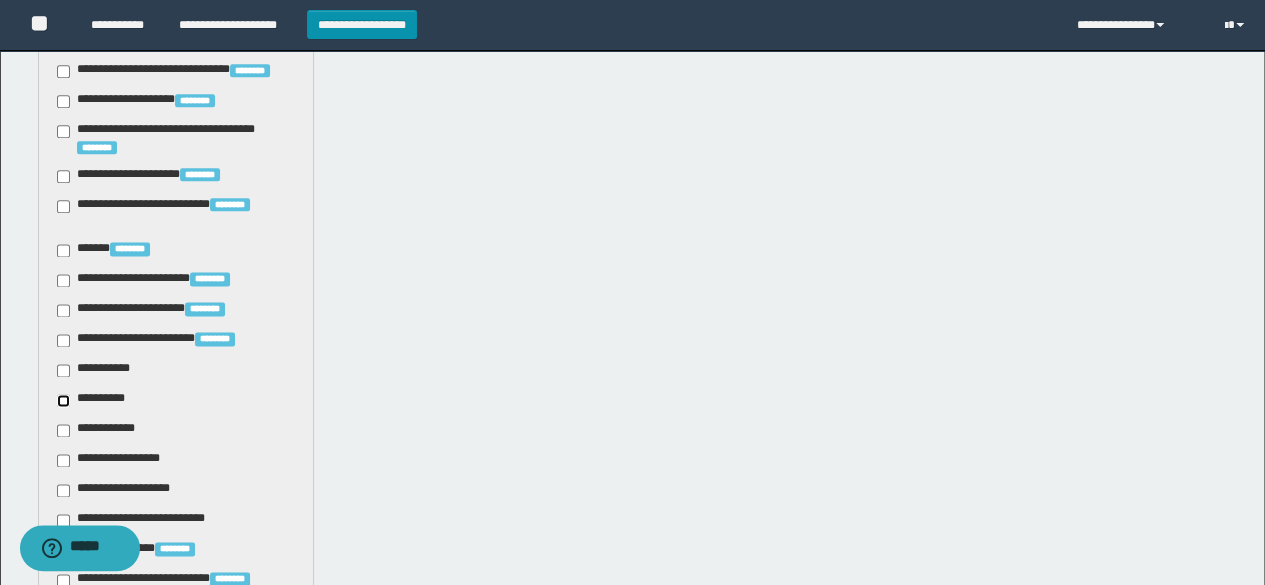 scroll, scrollTop: 1644, scrollLeft: 0, axis: vertical 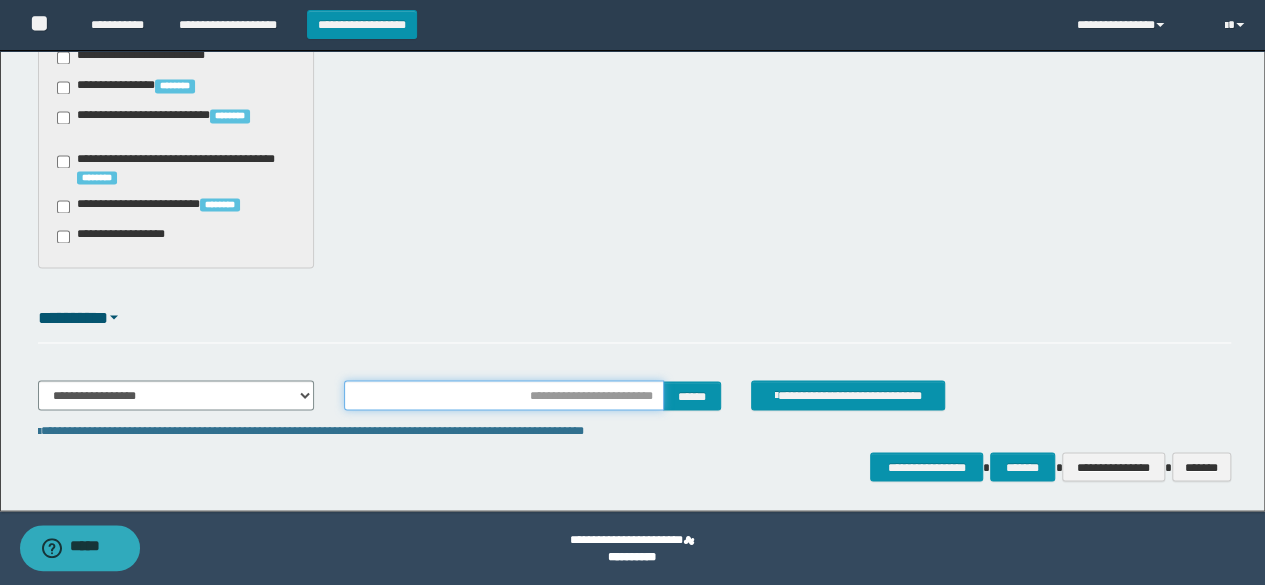 click at bounding box center [504, 395] 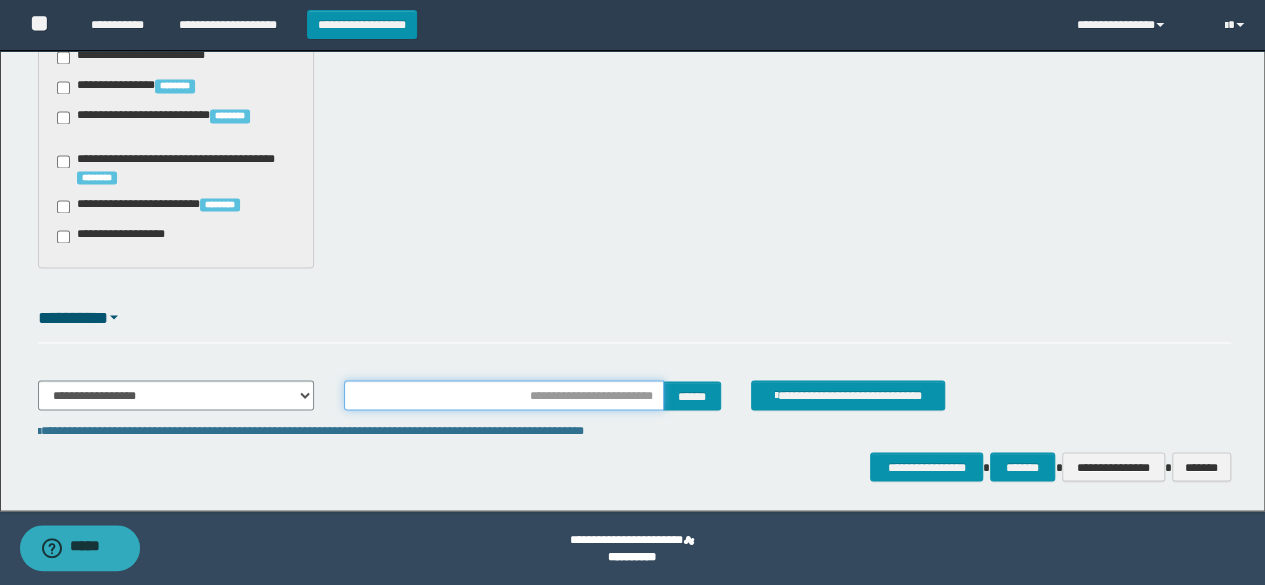 type on "**********" 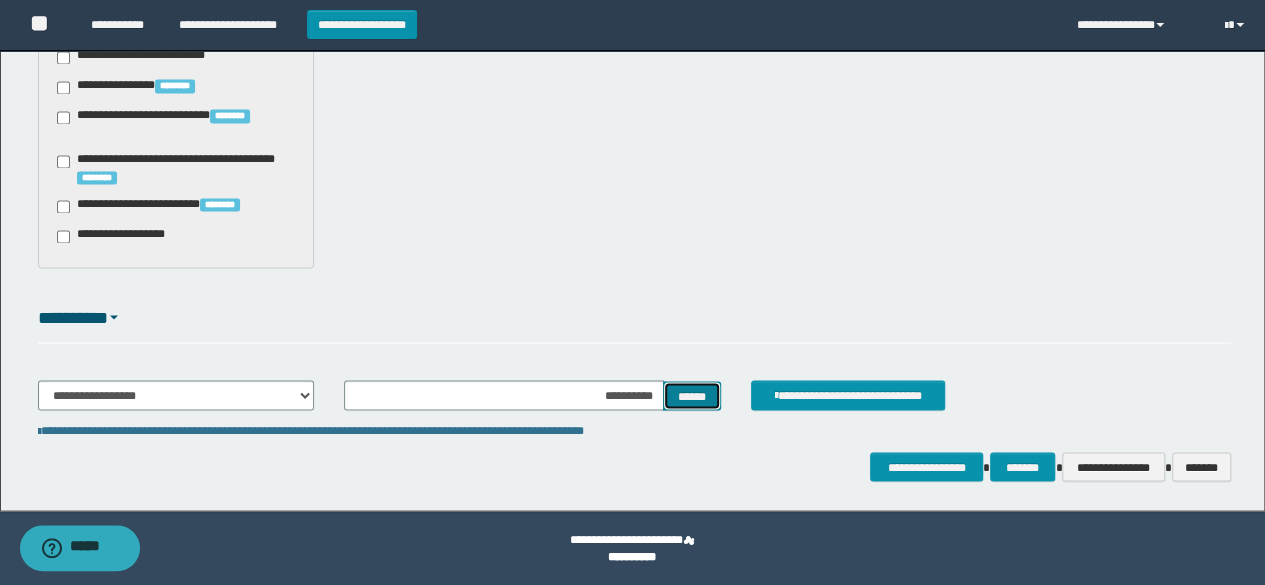 click on "******" at bounding box center [692, 395] 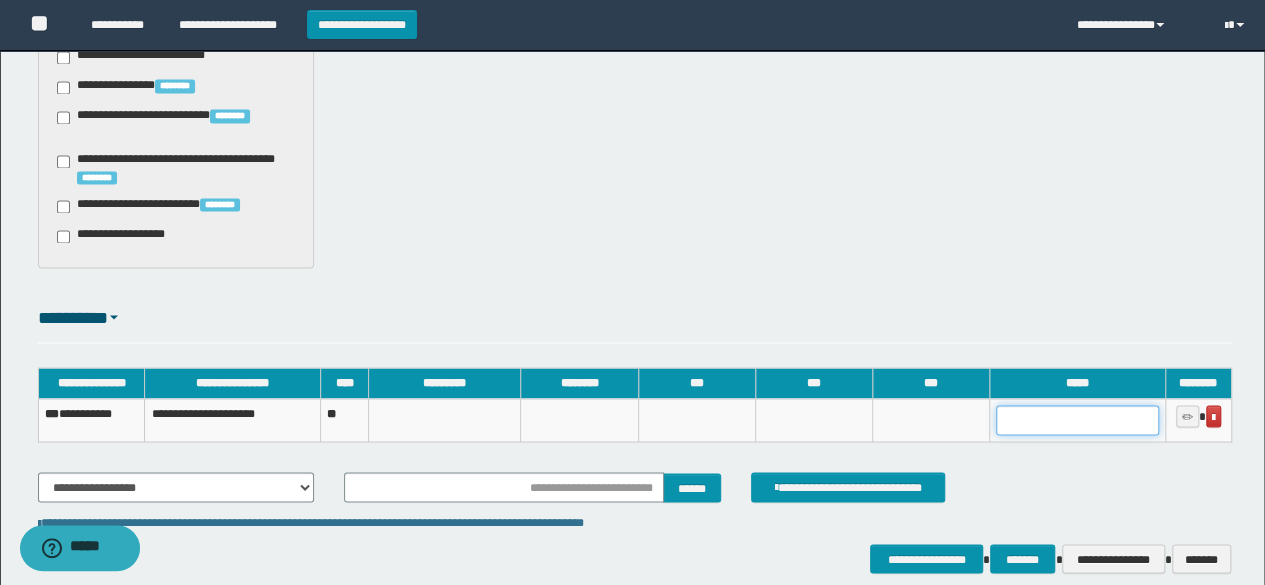 click at bounding box center (1077, 420) 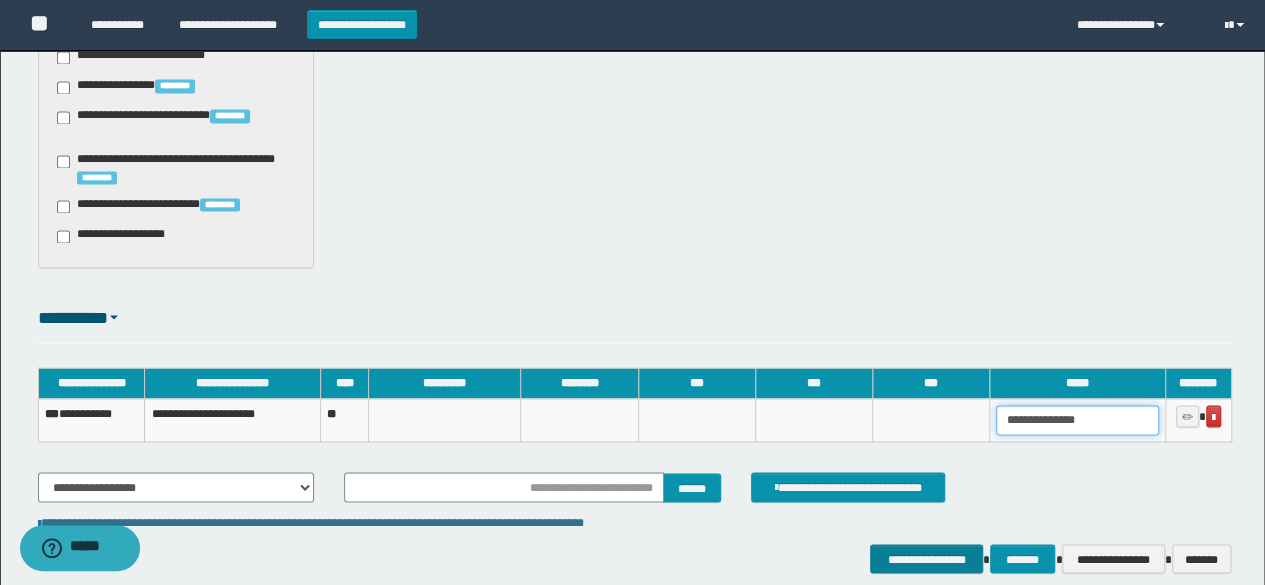 type on "**********" 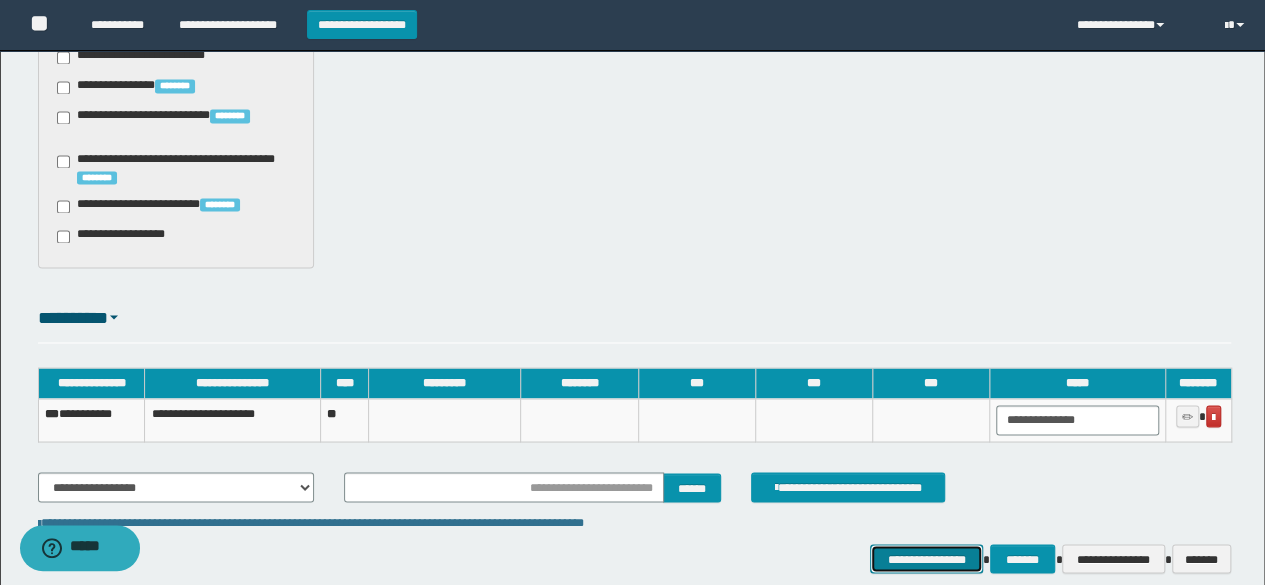 click on "**********" at bounding box center (926, 558) 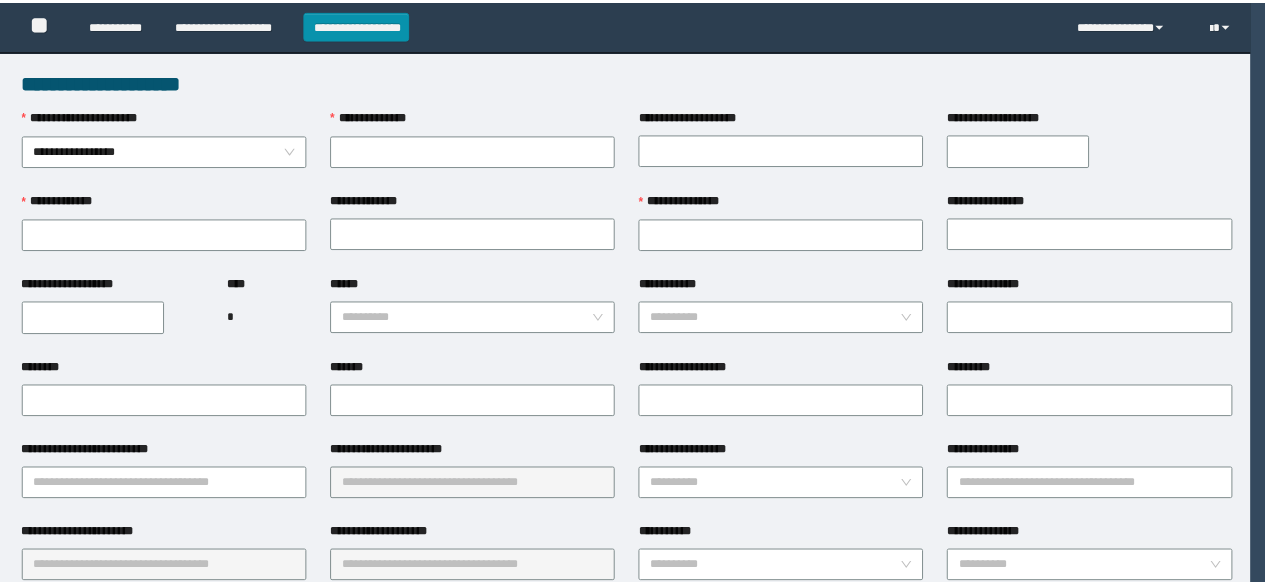 scroll, scrollTop: 0, scrollLeft: 0, axis: both 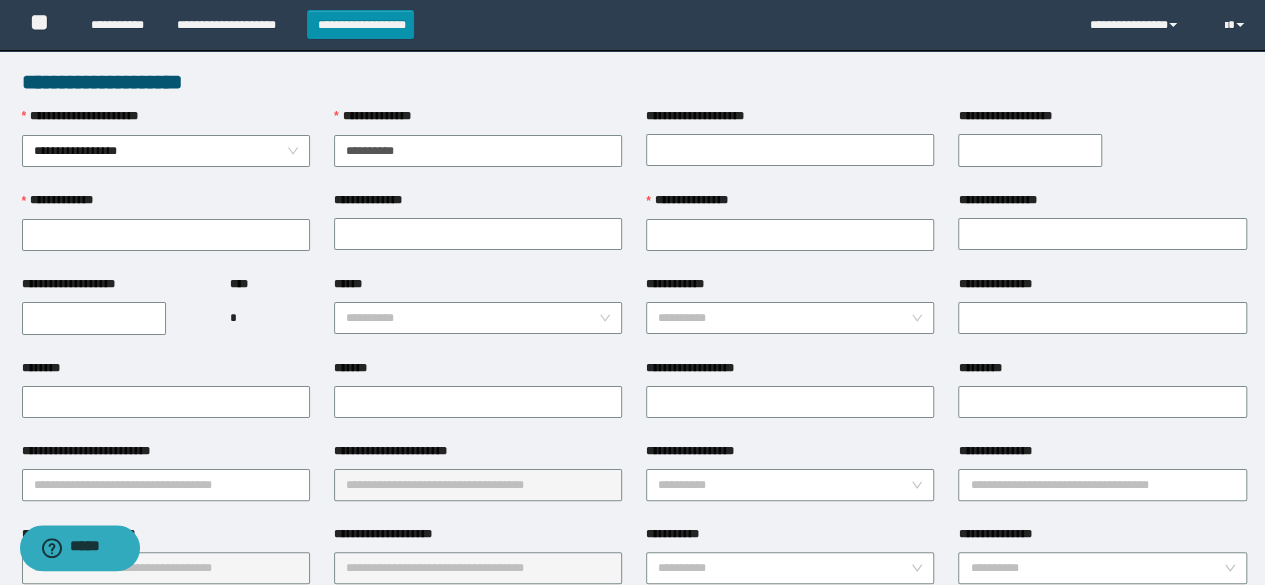 type on "**********" 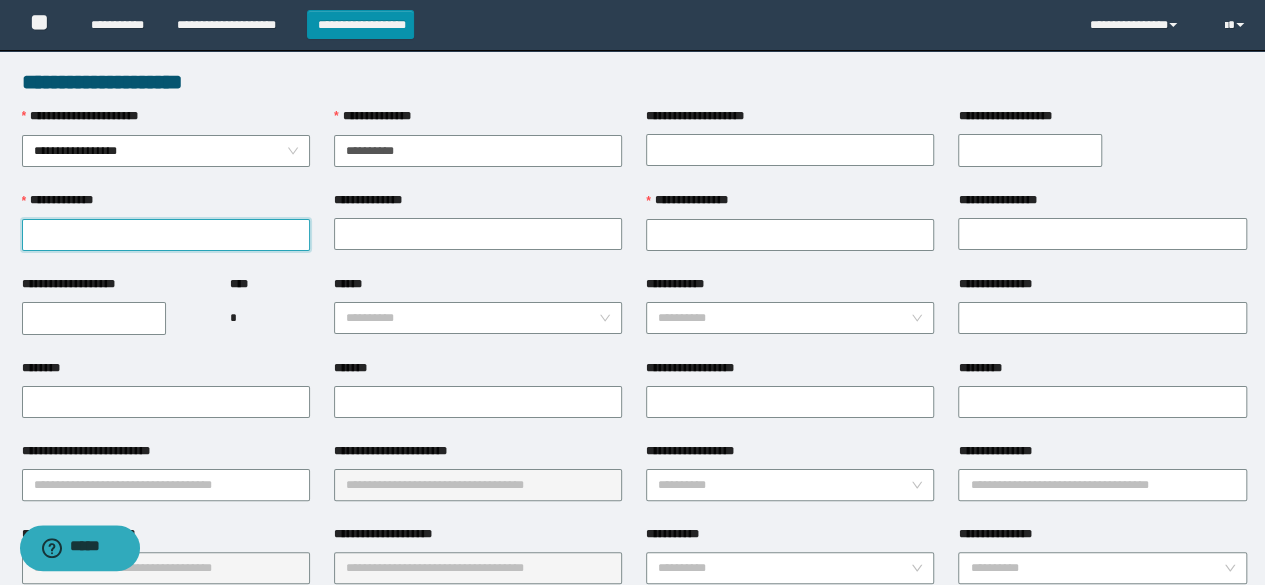 paste on "**********" 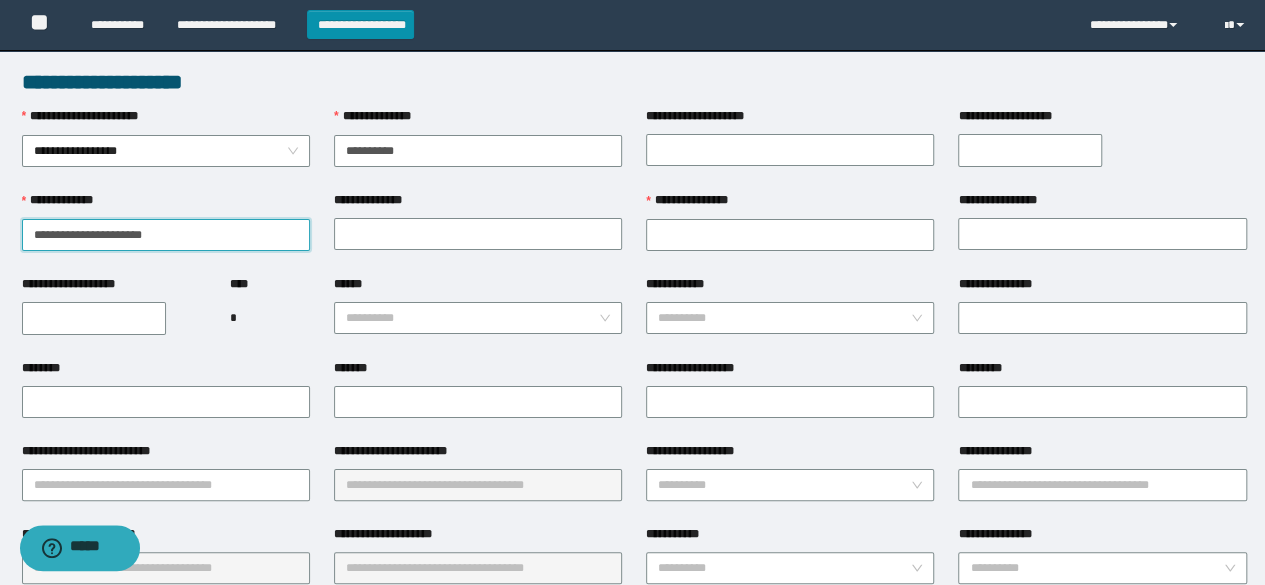 click on "**********" at bounding box center (166, 235) 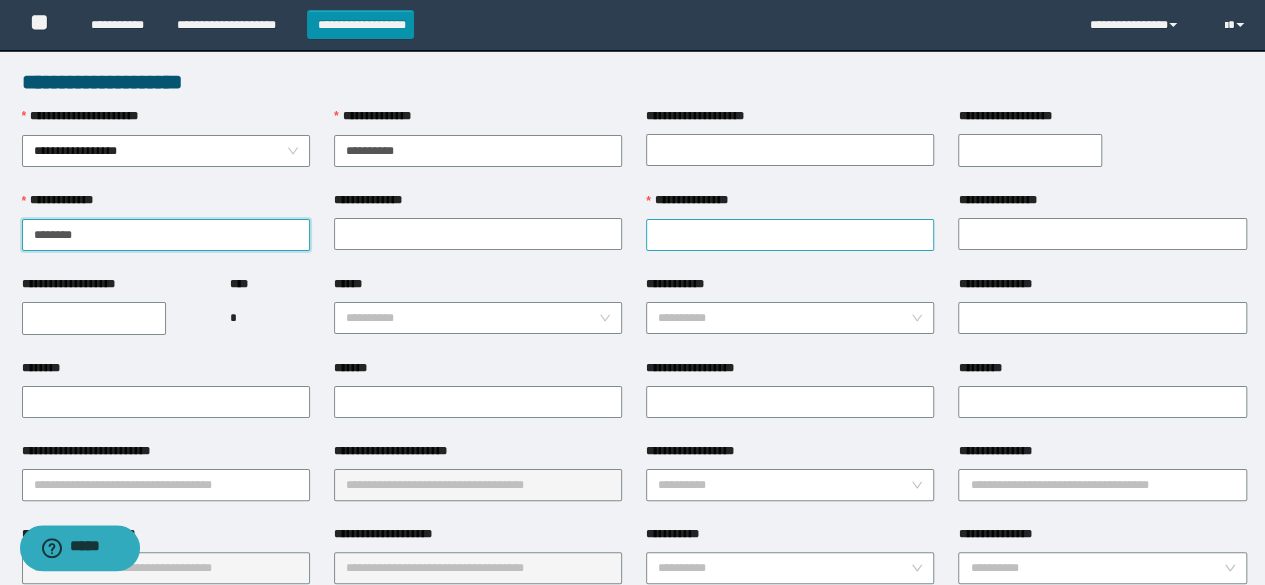type on "*******" 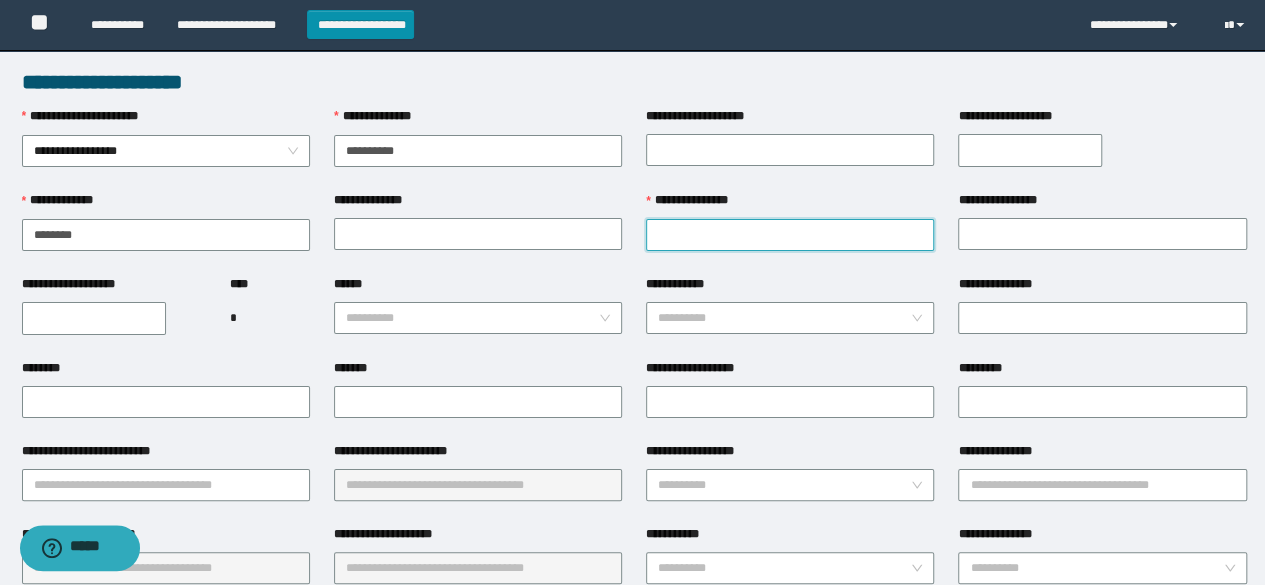 paste on "**********" 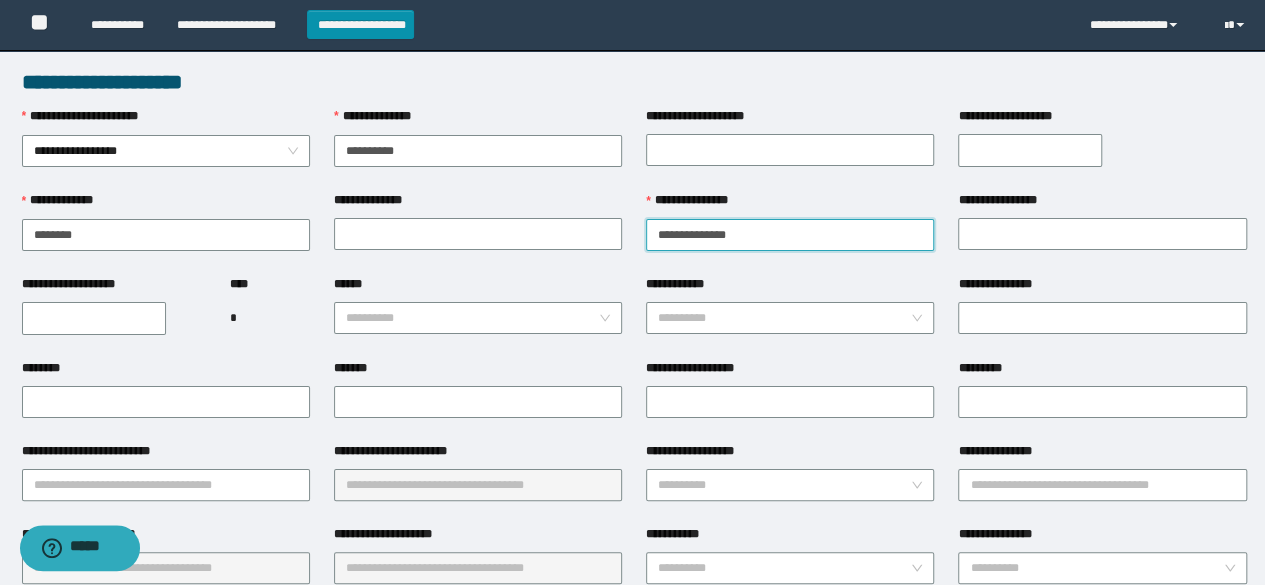 click on "**********" at bounding box center (790, 235) 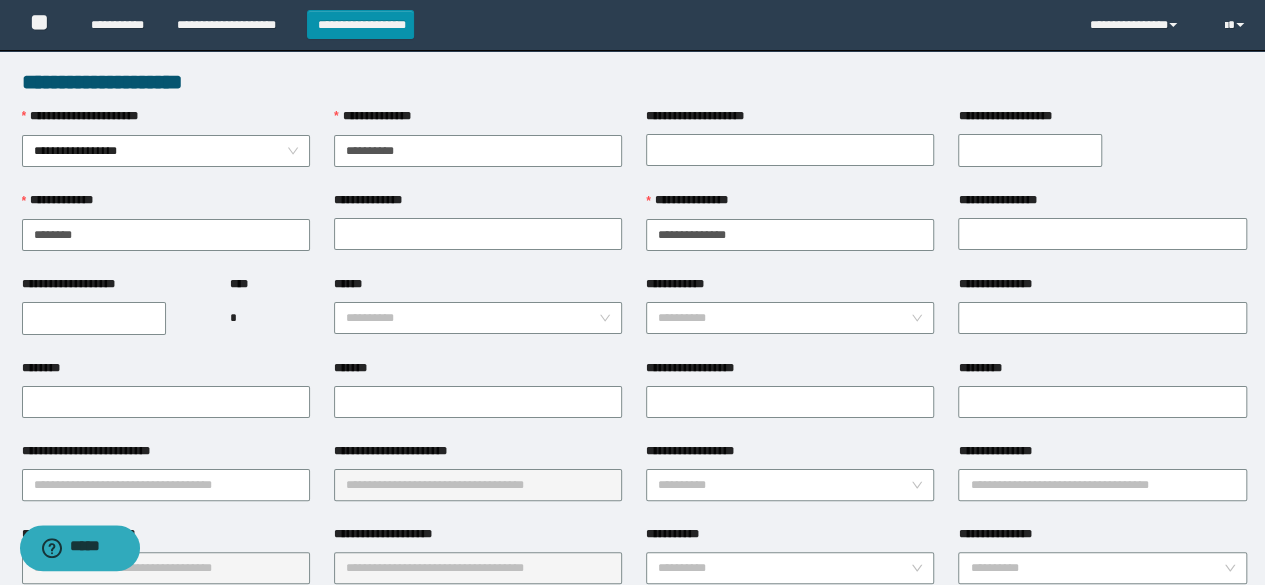 click on "**********" at bounding box center (94, 318) 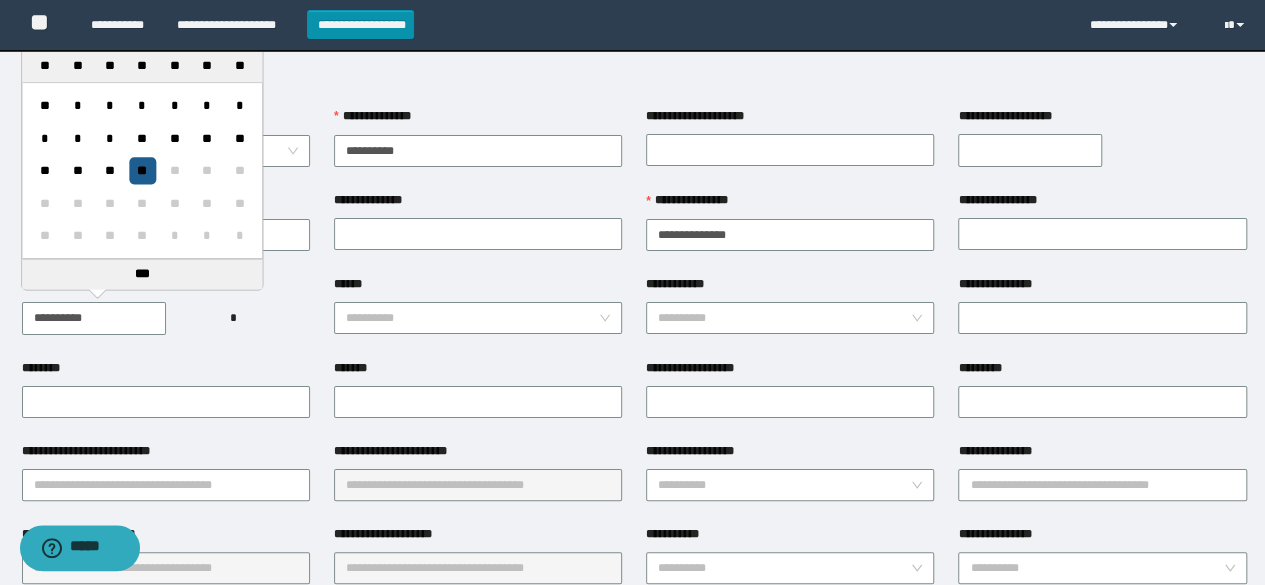 click on "**" at bounding box center [142, 170] 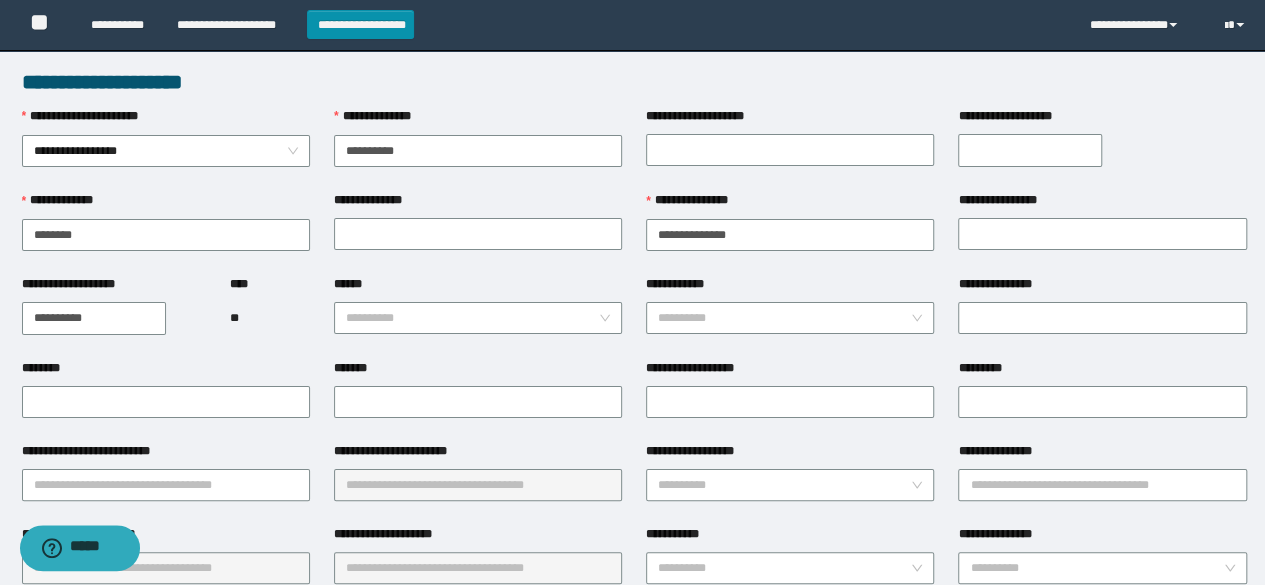 type on "**********" 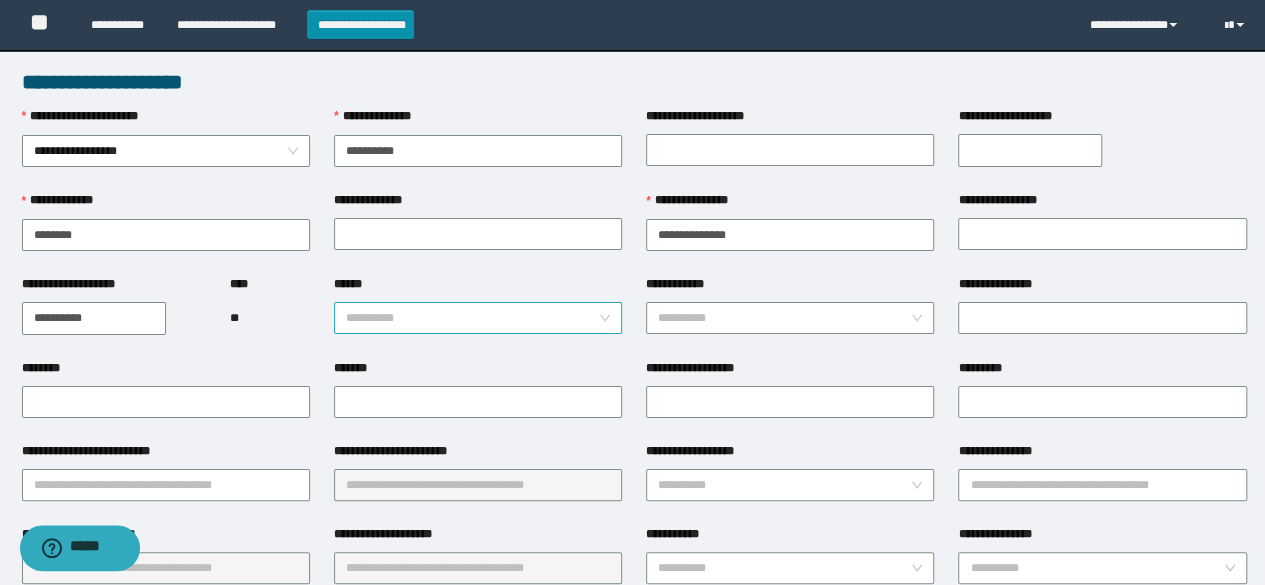 click on "******" at bounding box center (472, 318) 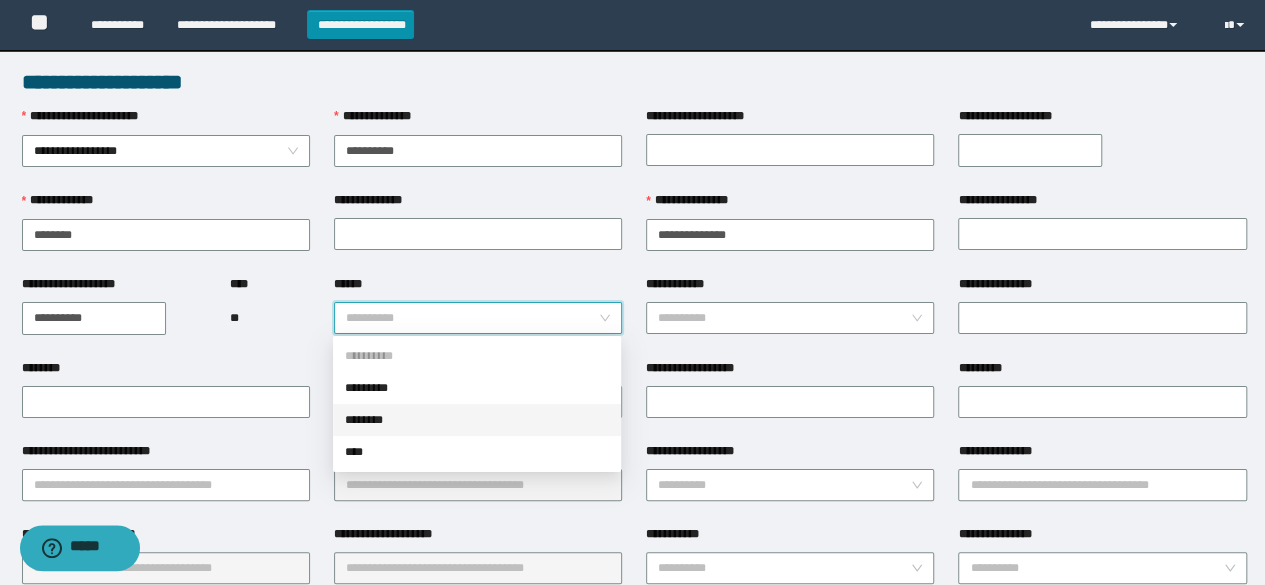 click on "********" at bounding box center [477, 420] 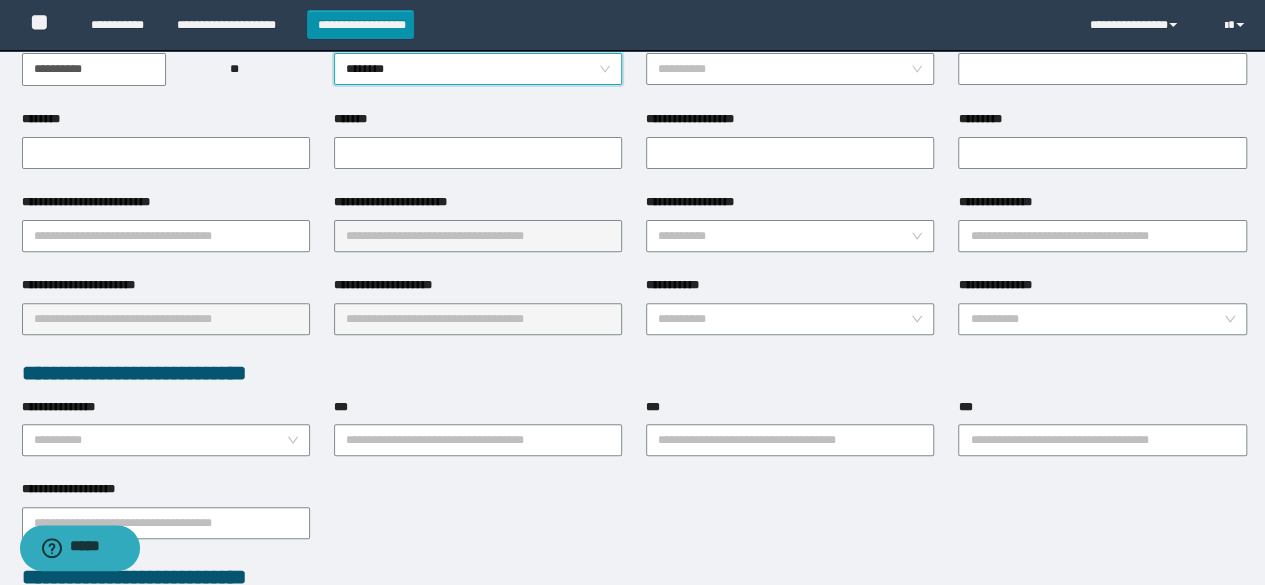 scroll, scrollTop: 248, scrollLeft: 0, axis: vertical 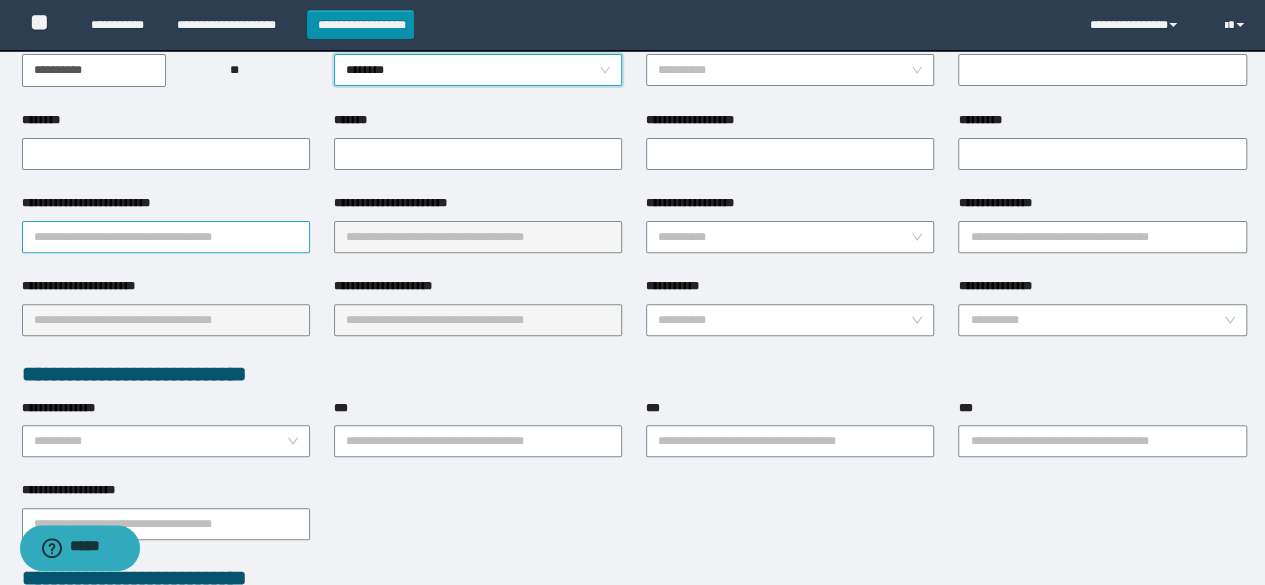 click on "**********" at bounding box center [166, 237] 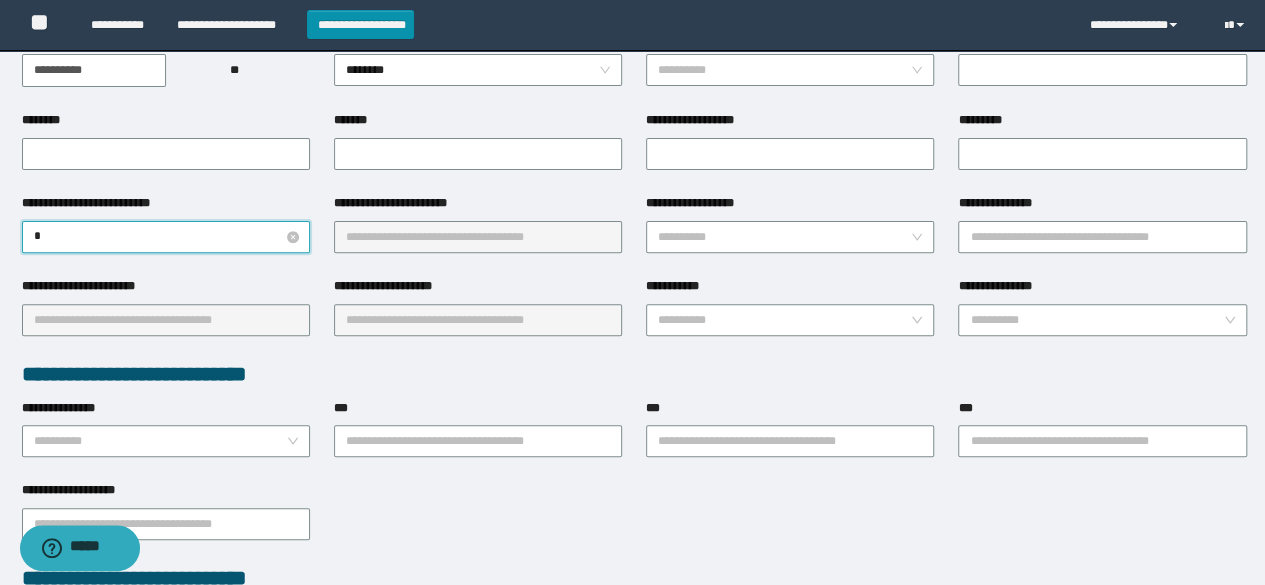 type on "**" 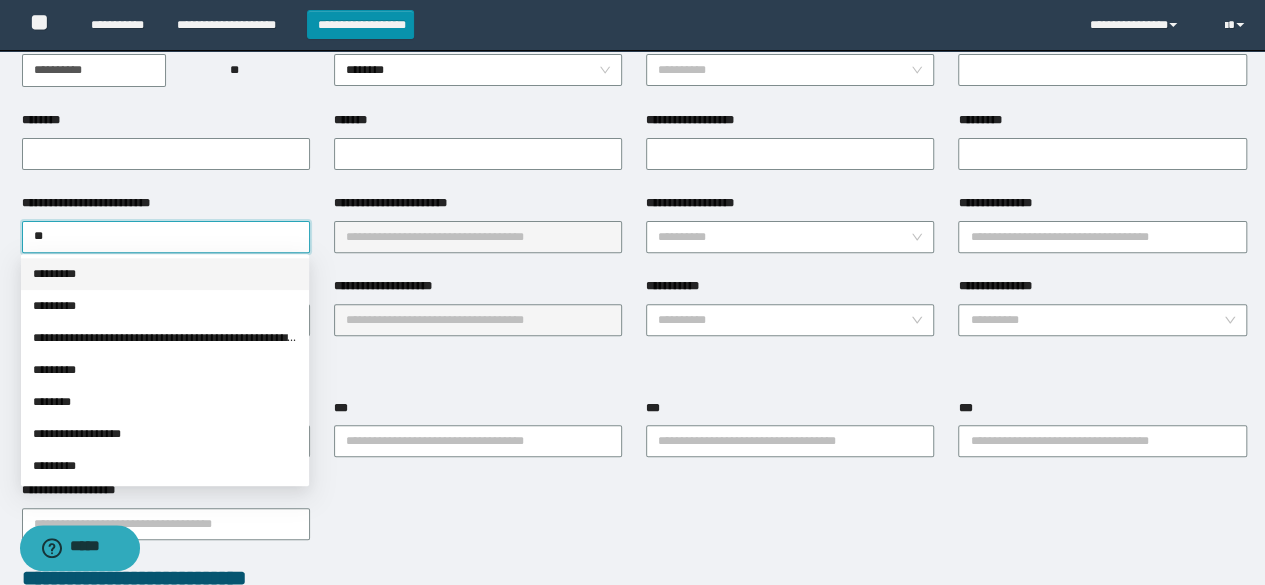 click on "*********" at bounding box center (165, 274) 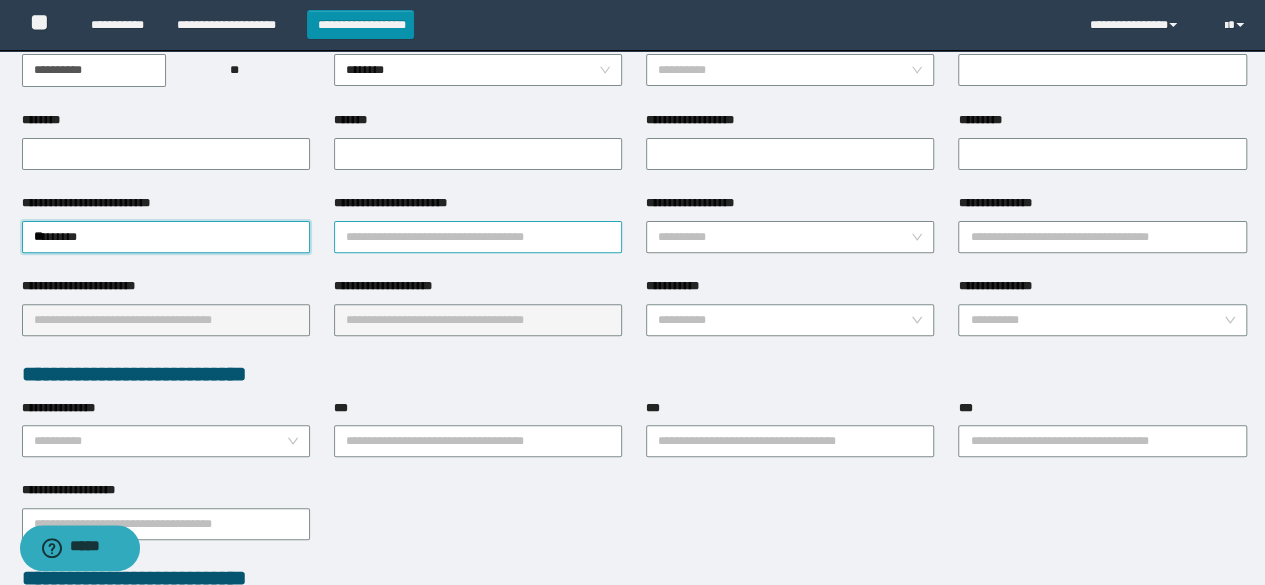 click on "**********" at bounding box center [478, 237] 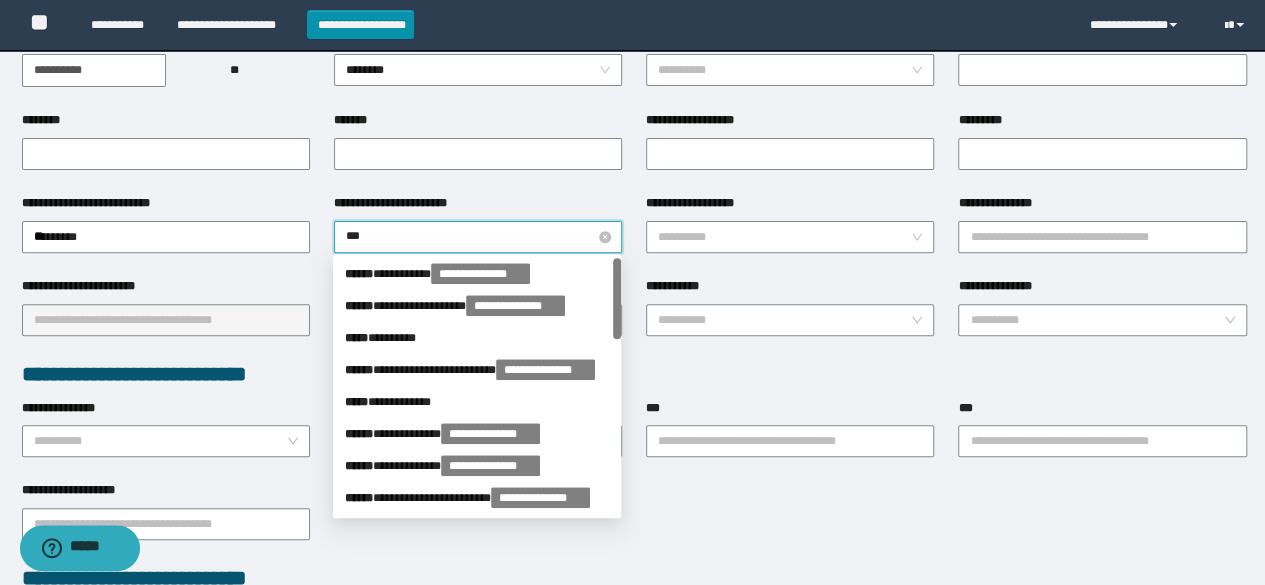 type on "****" 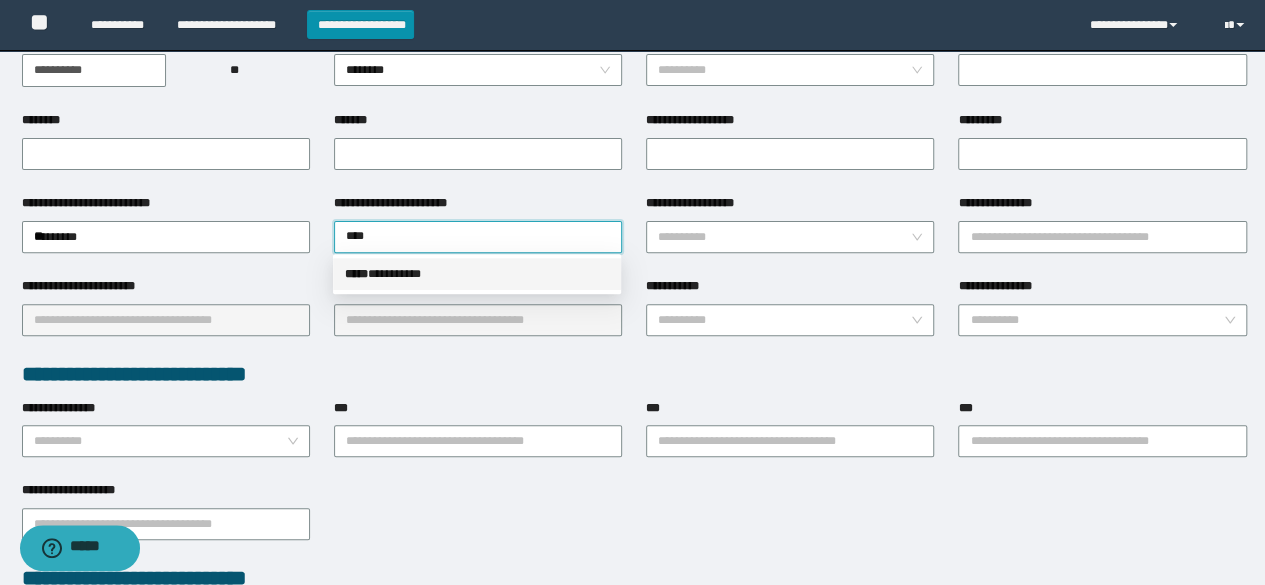 click on "***** * ********" at bounding box center [477, 274] 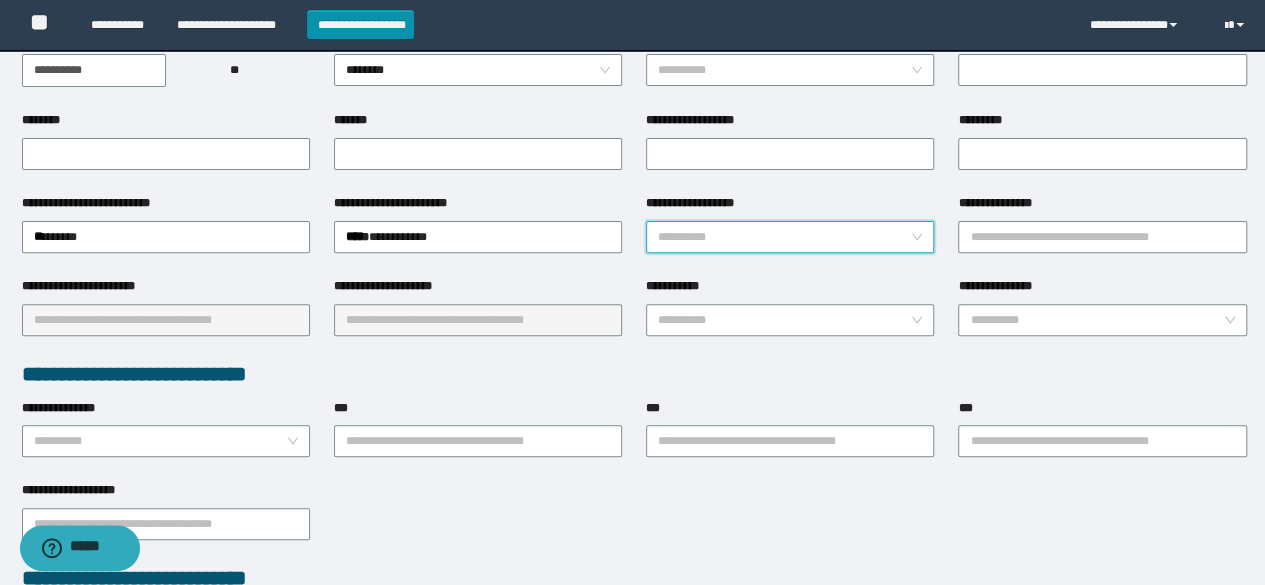 click on "**********" at bounding box center (784, 237) 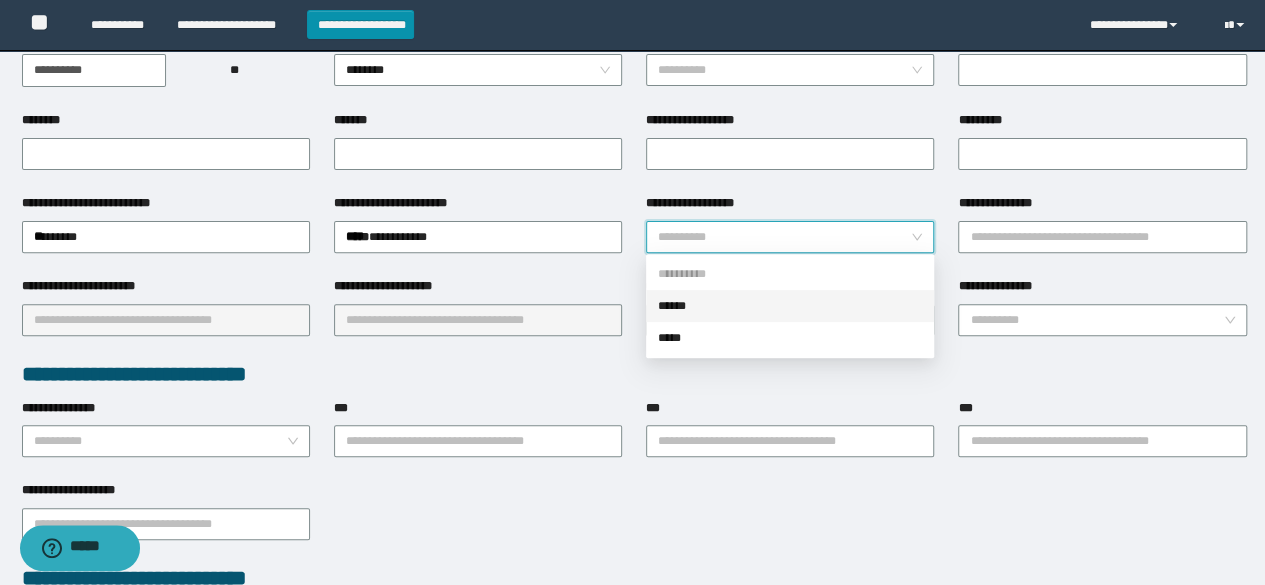 click on "******" at bounding box center [790, 306] 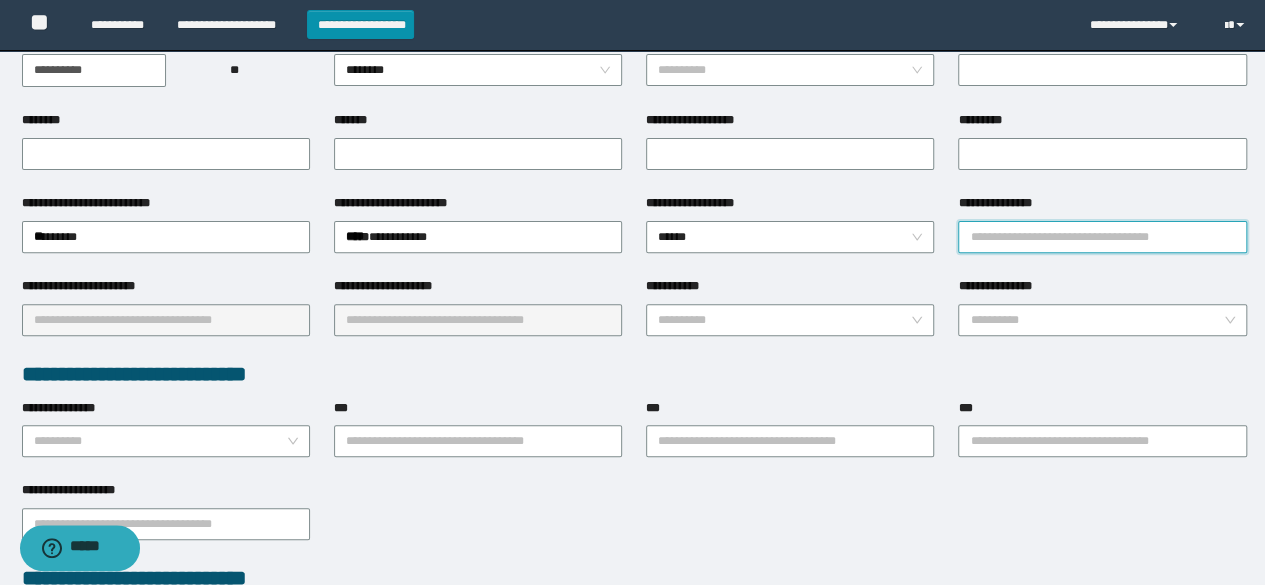 click on "**********" at bounding box center [1102, 237] 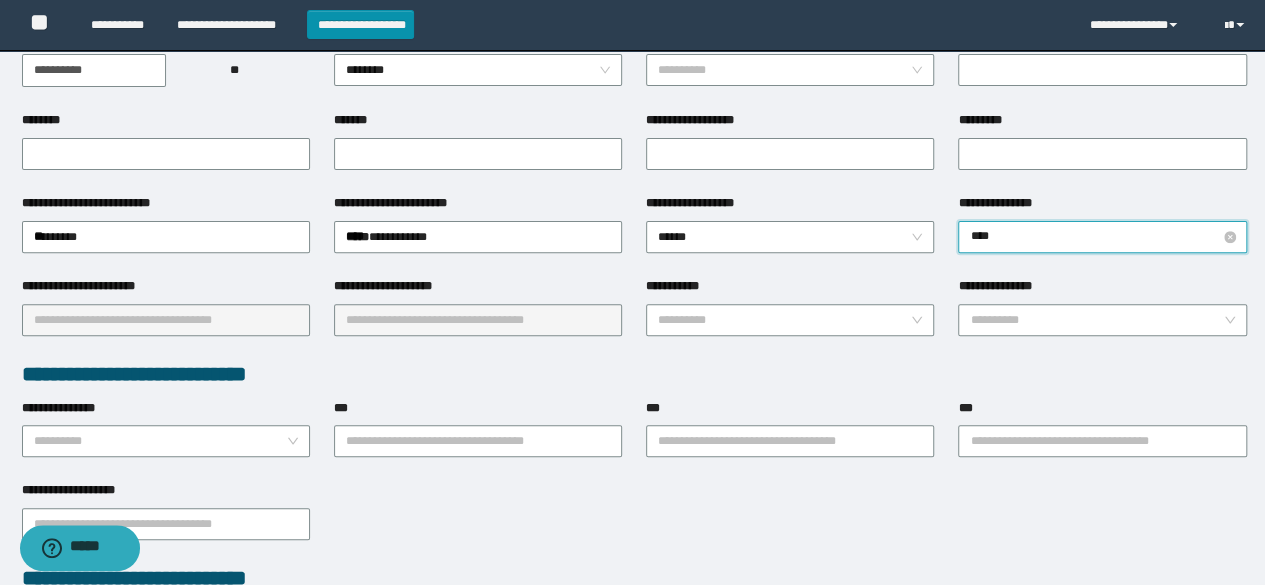 type on "*****" 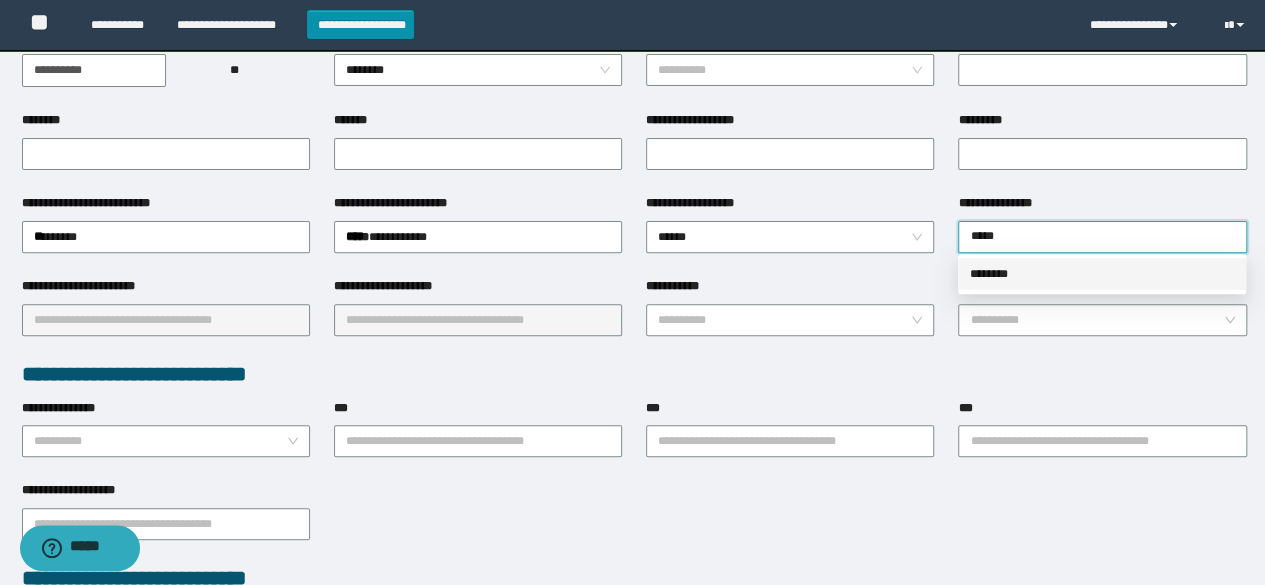 click on "********" at bounding box center [1102, 274] 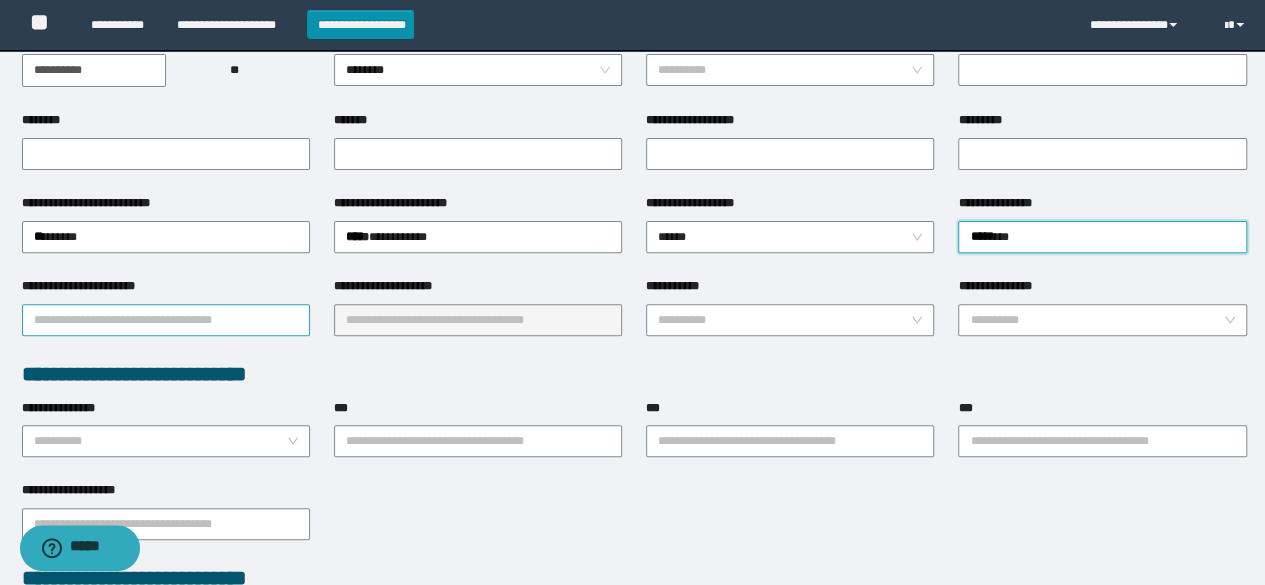 click on "**********" at bounding box center [166, 320] 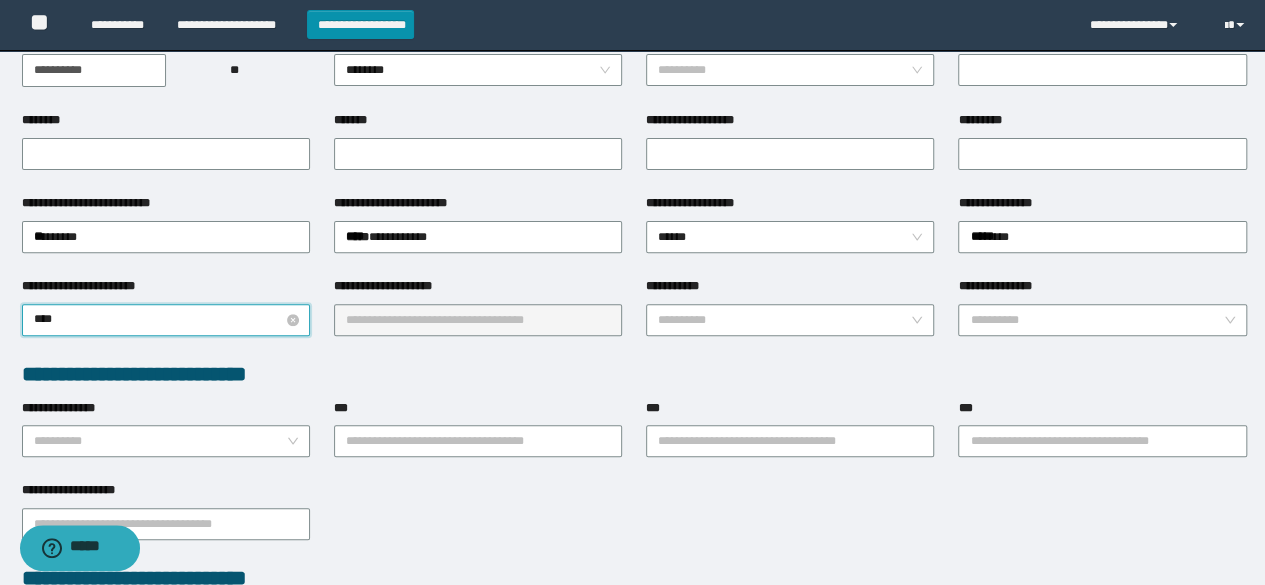 type on "*****" 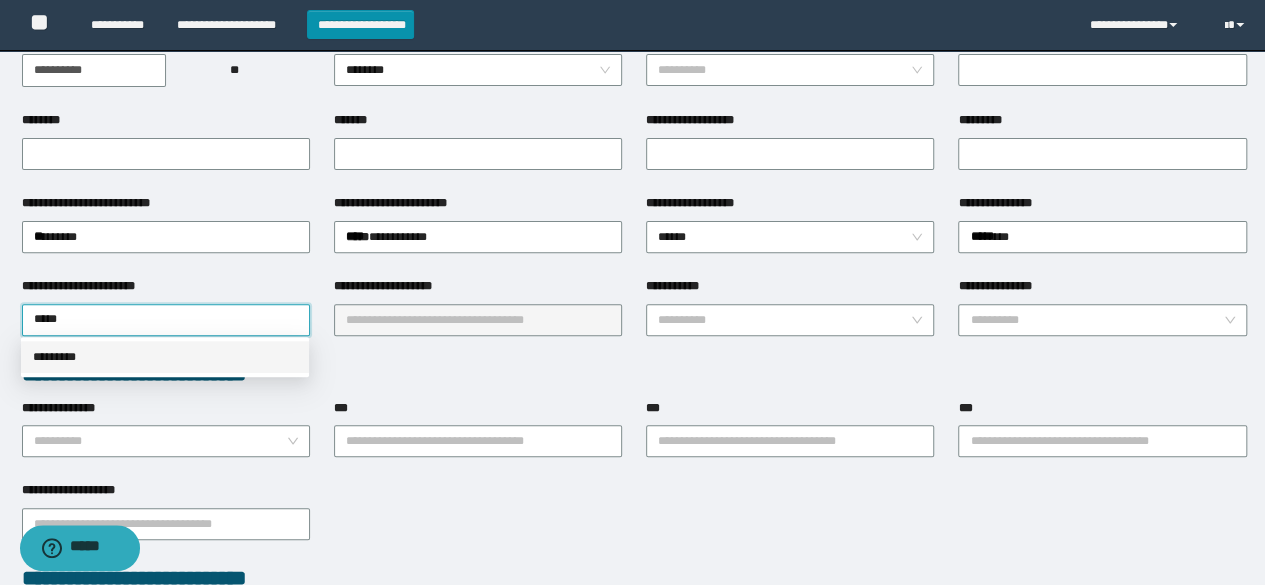 click on "*********" at bounding box center (165, 357) 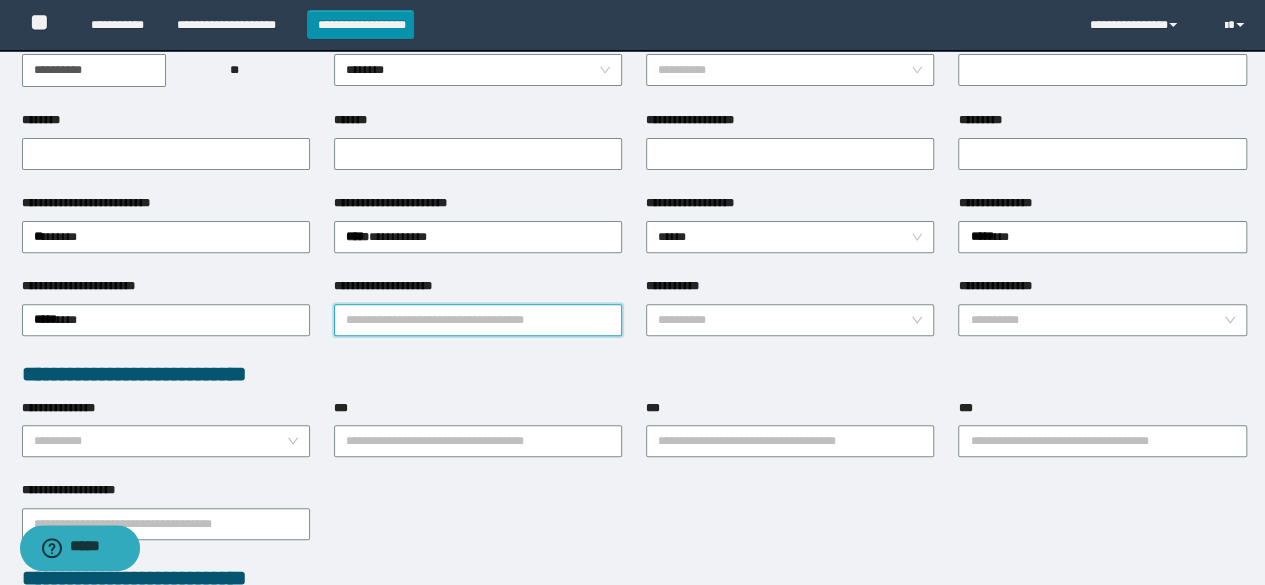 click on "**********" at bounding box center [478, 320] 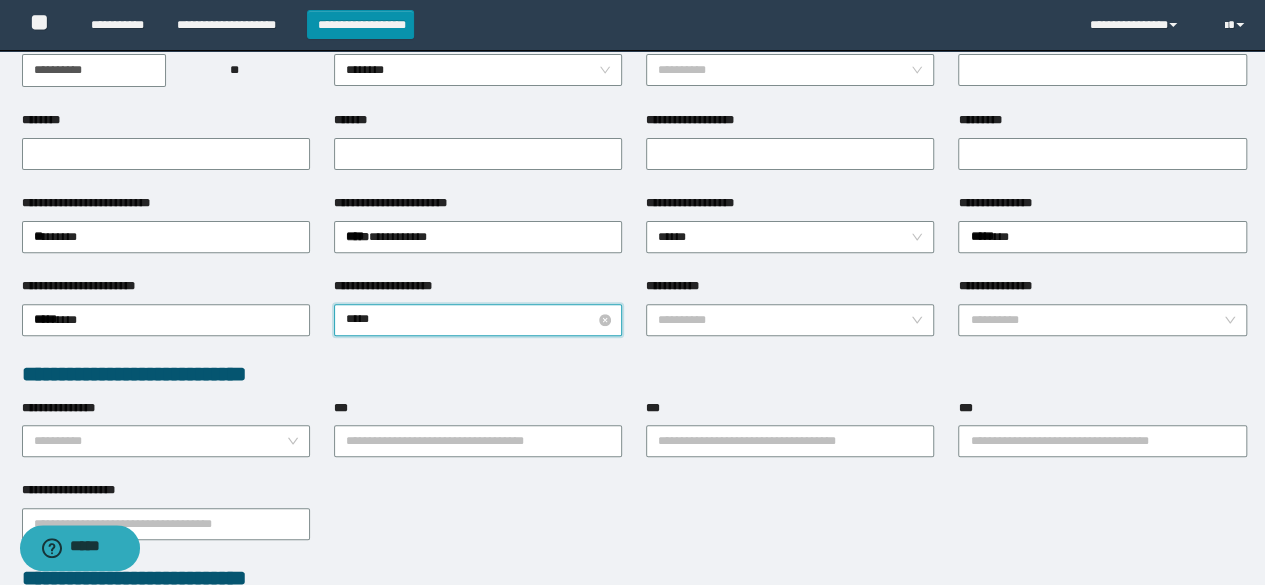 type on "******" 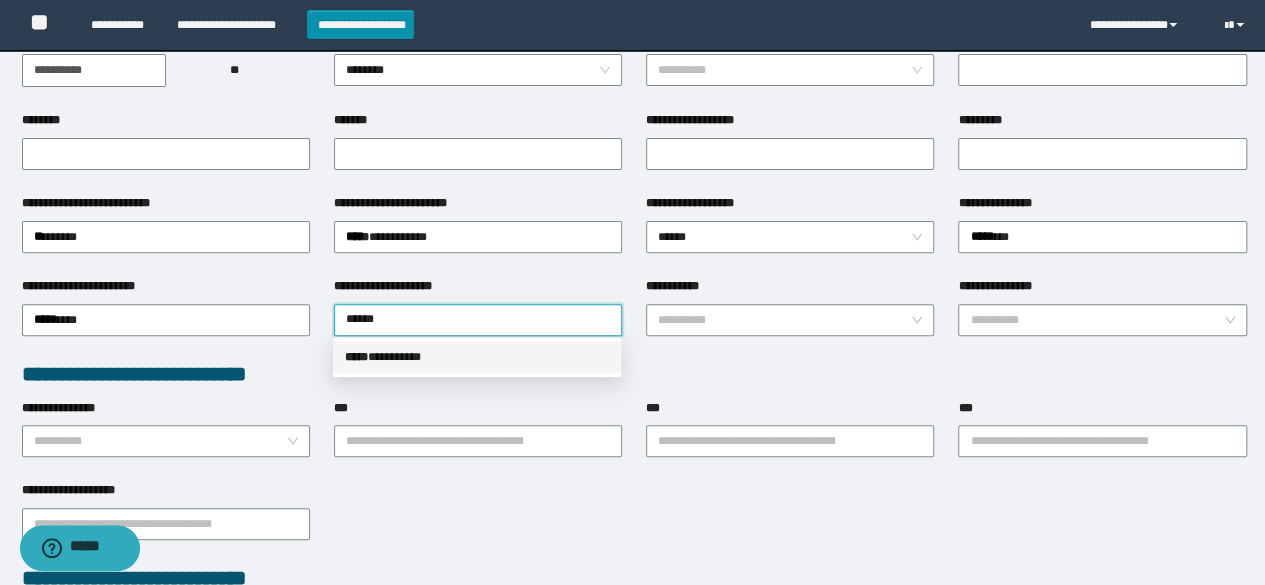 click on "***** * ********" at bounding box center (477, 357) 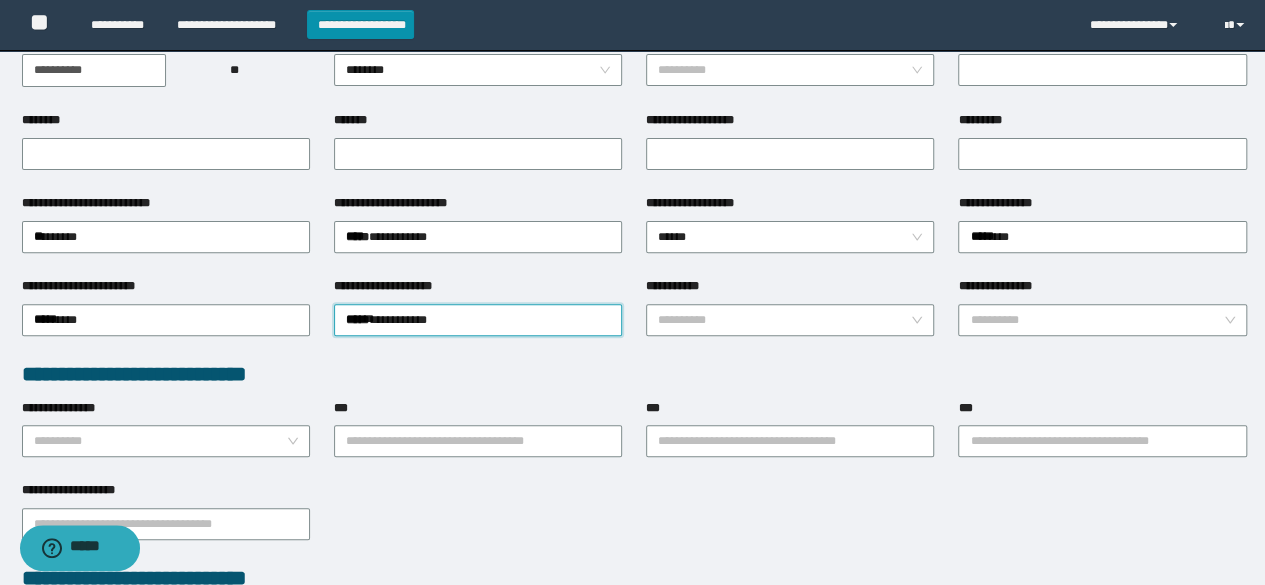 scroll, scrollTop: 474, scrollLeft: 0, axis: vertical 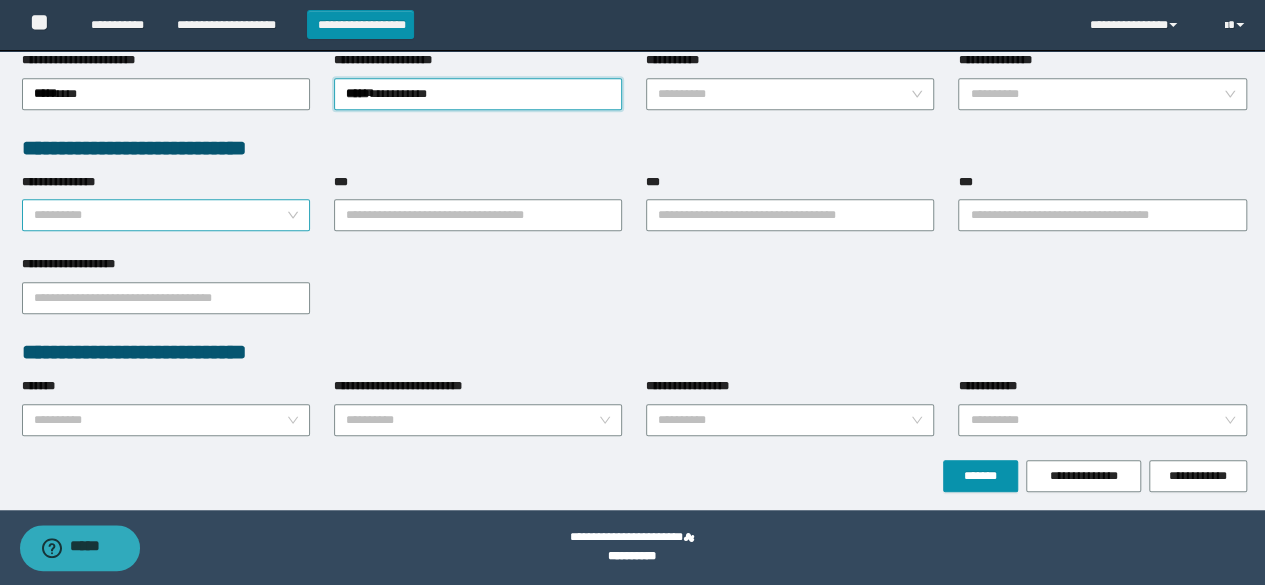 click on "**********" at bounding box center (160, 215) 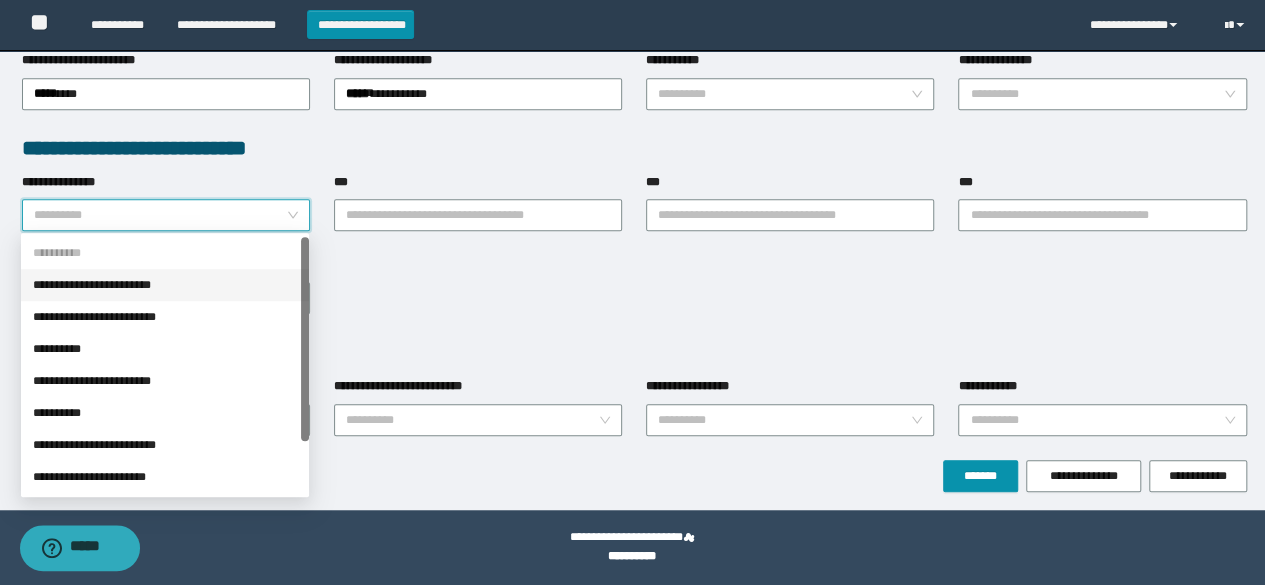 click on "**********" at bounding box center (165, 285) 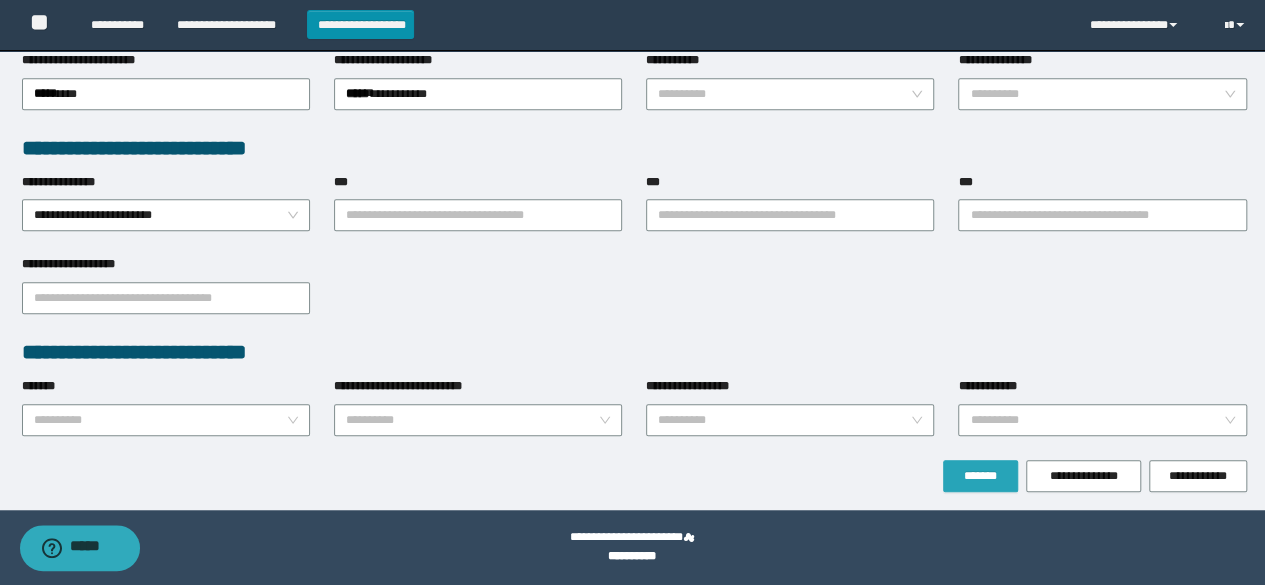 click on "*******" at bounding box center [980, 476] 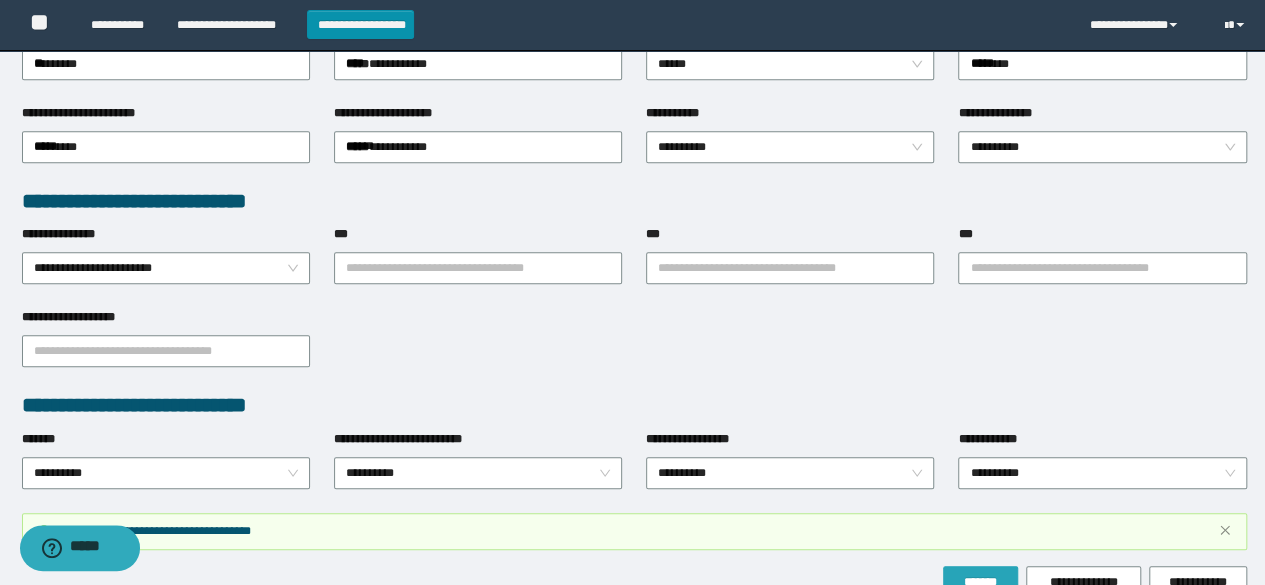 scroll, scrollTop: 526, scrollLeft: 0, axis: vertical 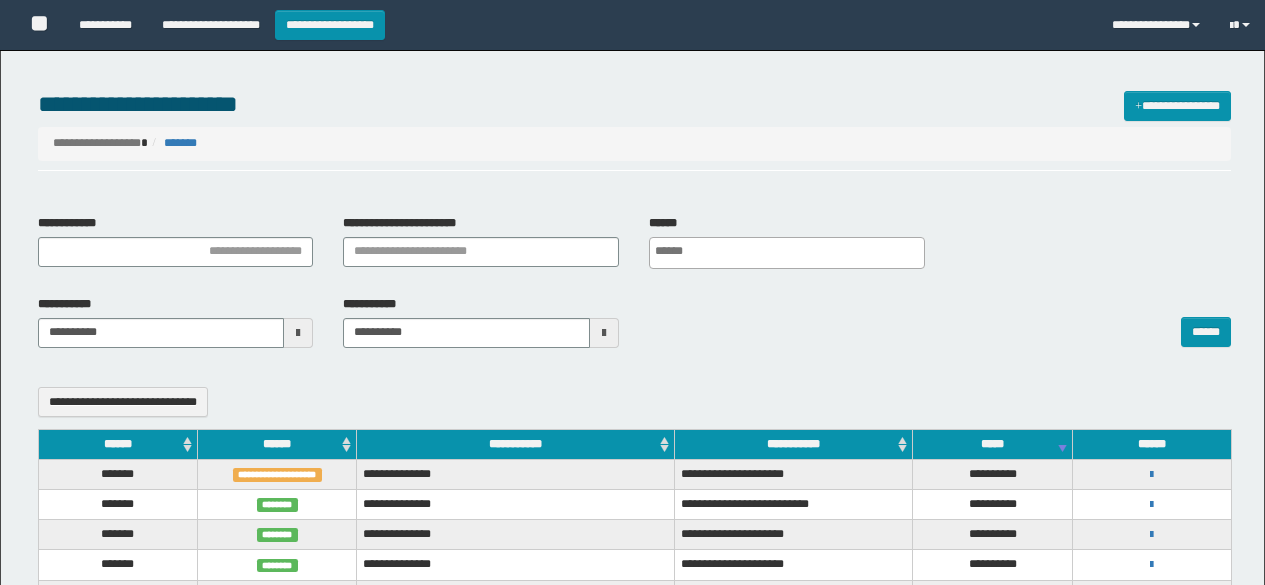 select 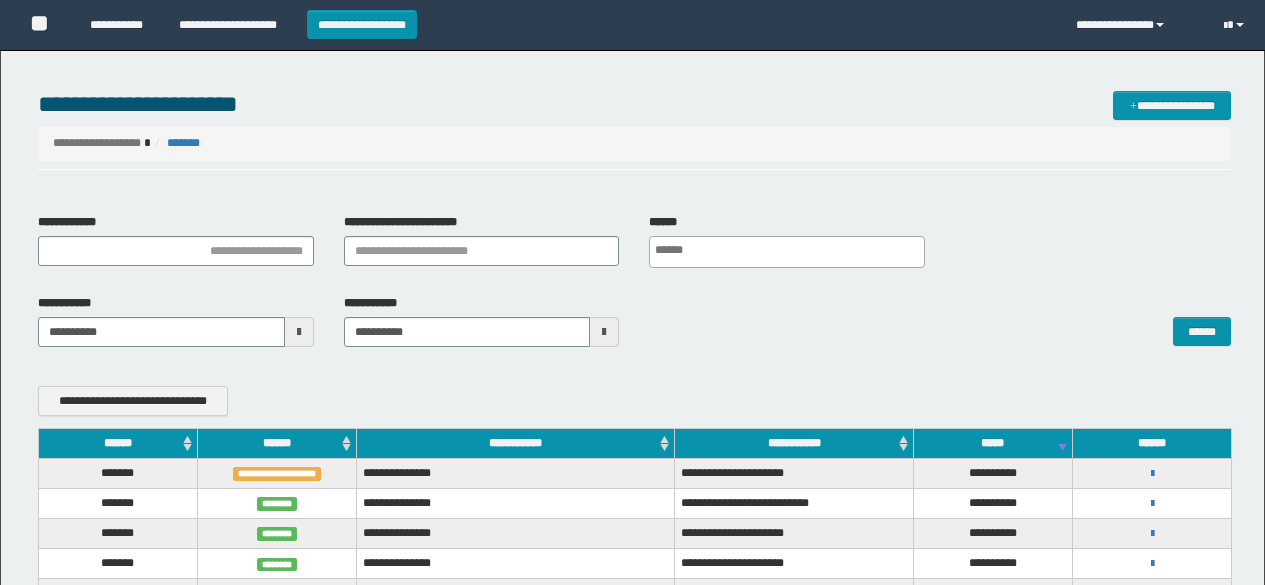 scroll, scrollTop: 0, scrollLeft: 0, axis: both 